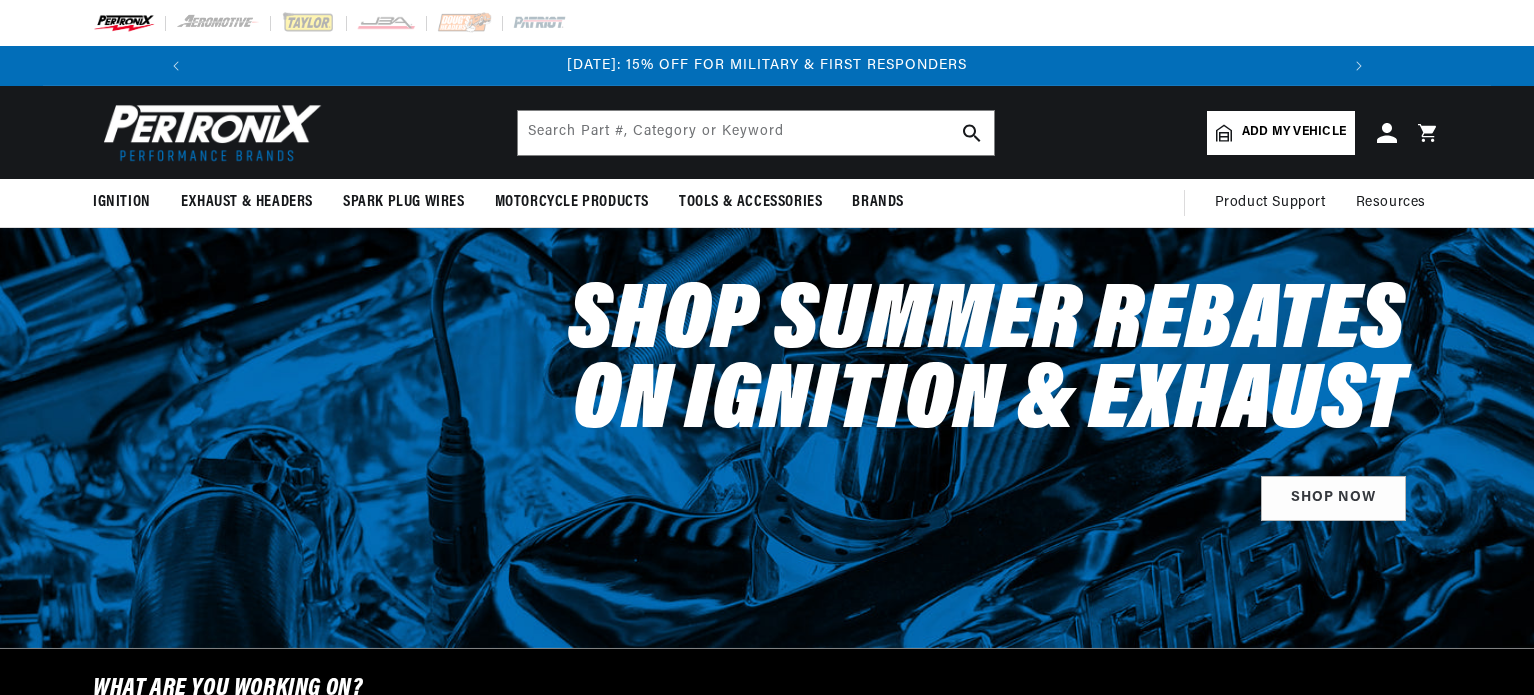 scroll, scrollTop: 0, scrollLeft: 0, axis: both 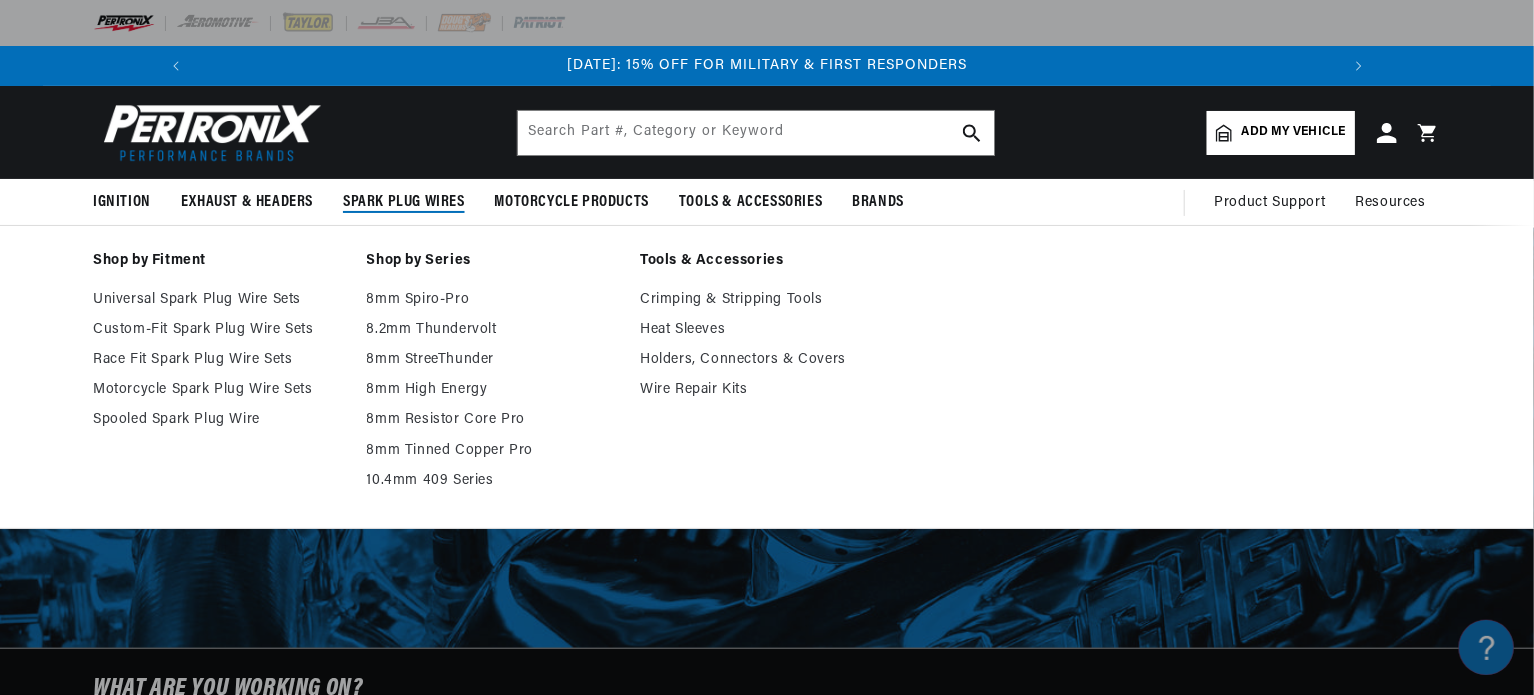 click on "Universal Spark Plug Wire Sets
Custom-Fit Spark Plug Wire Sets
Race Fit Spark Plug Wire Sets
Motorcycle Spark Plug Wire Sets
Spooled Spark Plug Wire" at bounding box center (220, 360) 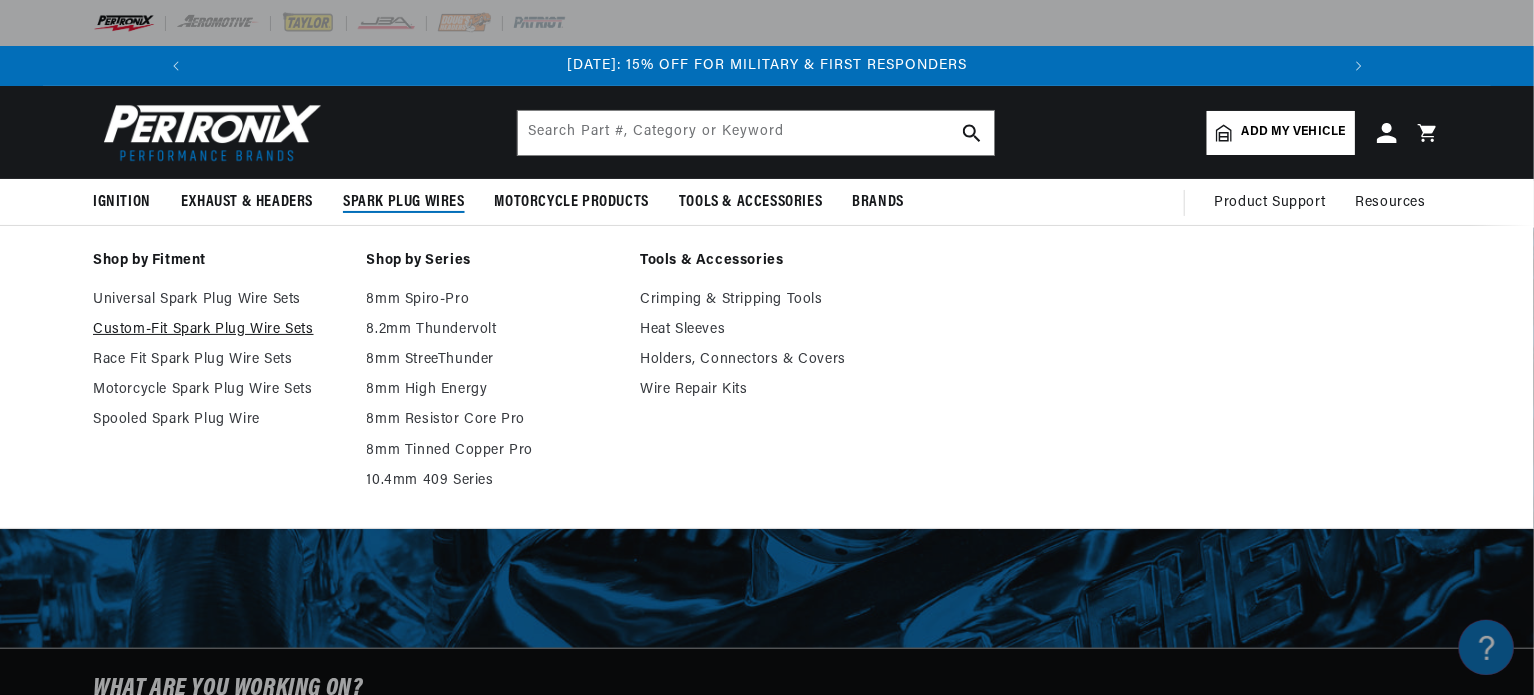 click on "Custom-Fit Spark Plug Wire Sets" at bounding box center [220, 330] 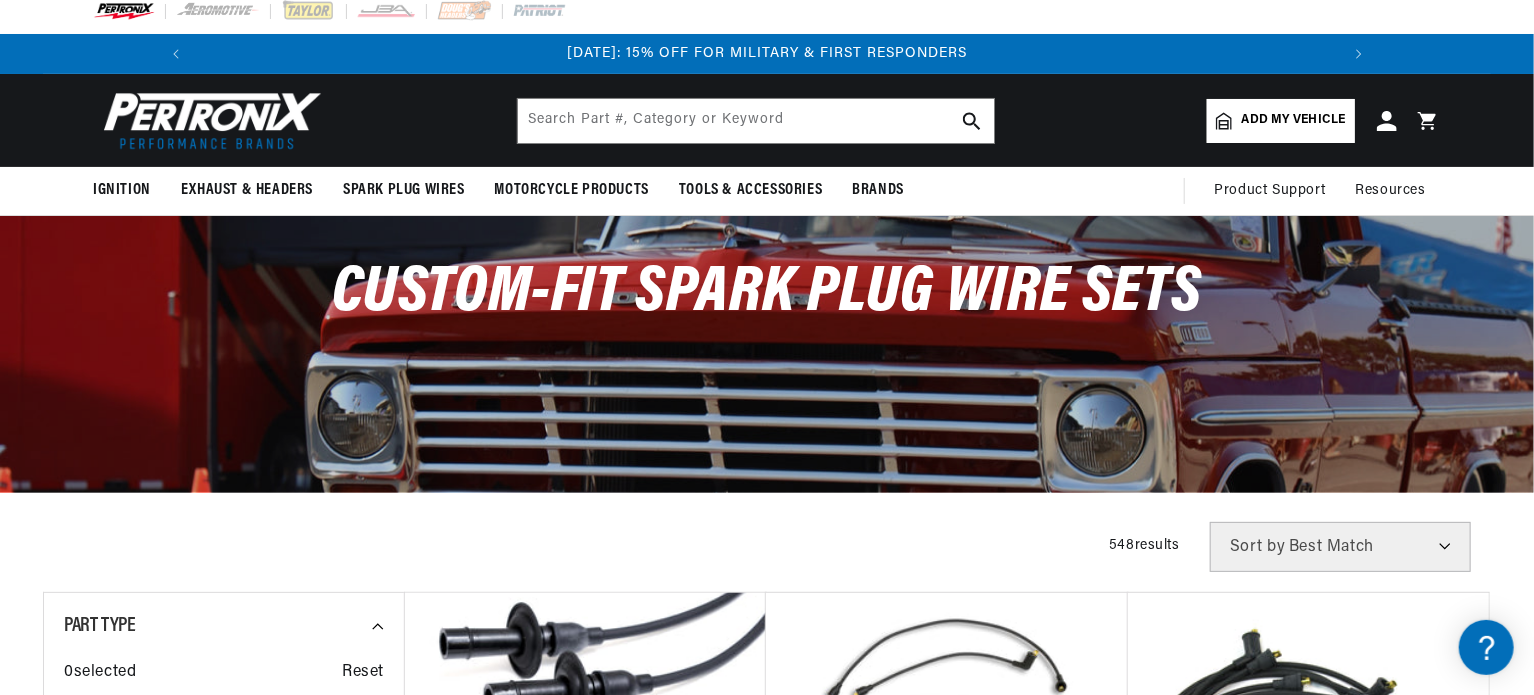 scroll, scrollTop: 87, scrollLeft: 0, axis: vertical 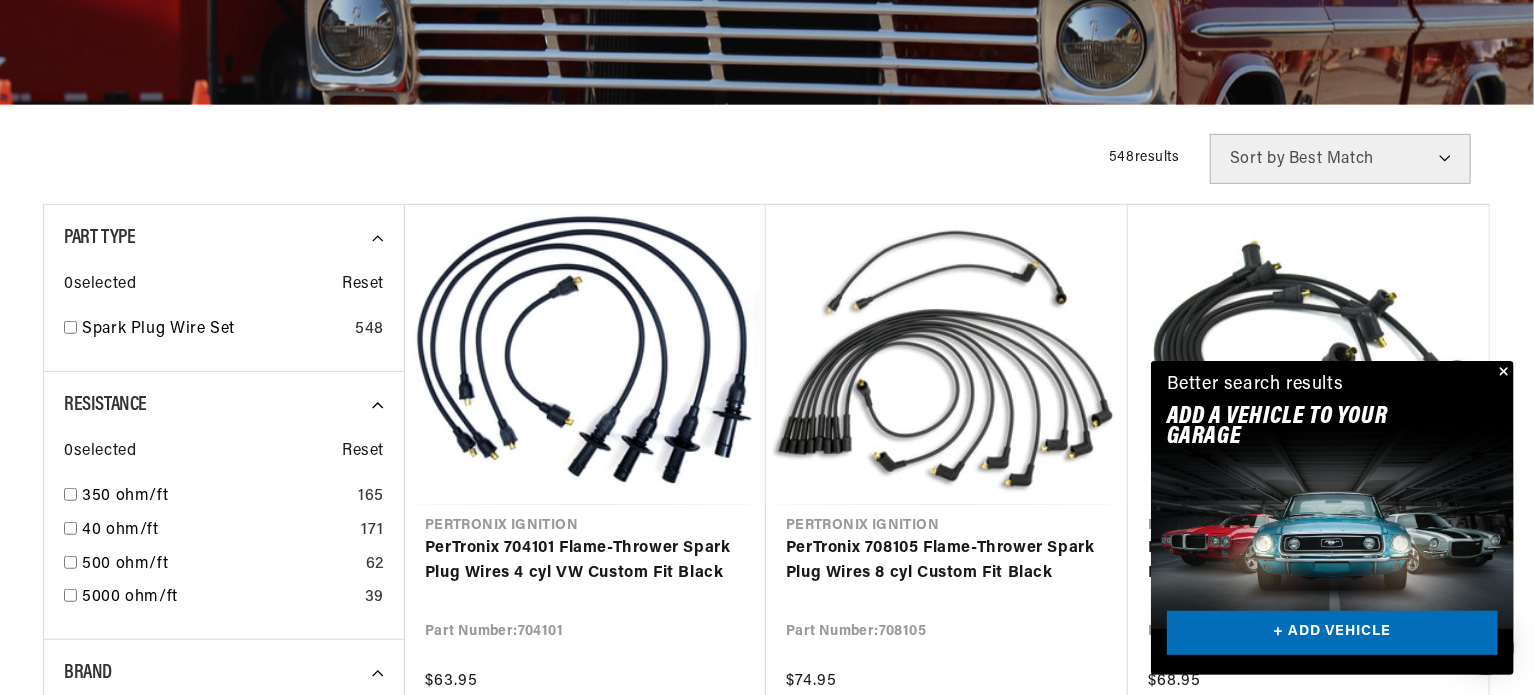 click at bounding box center (1502, 373) 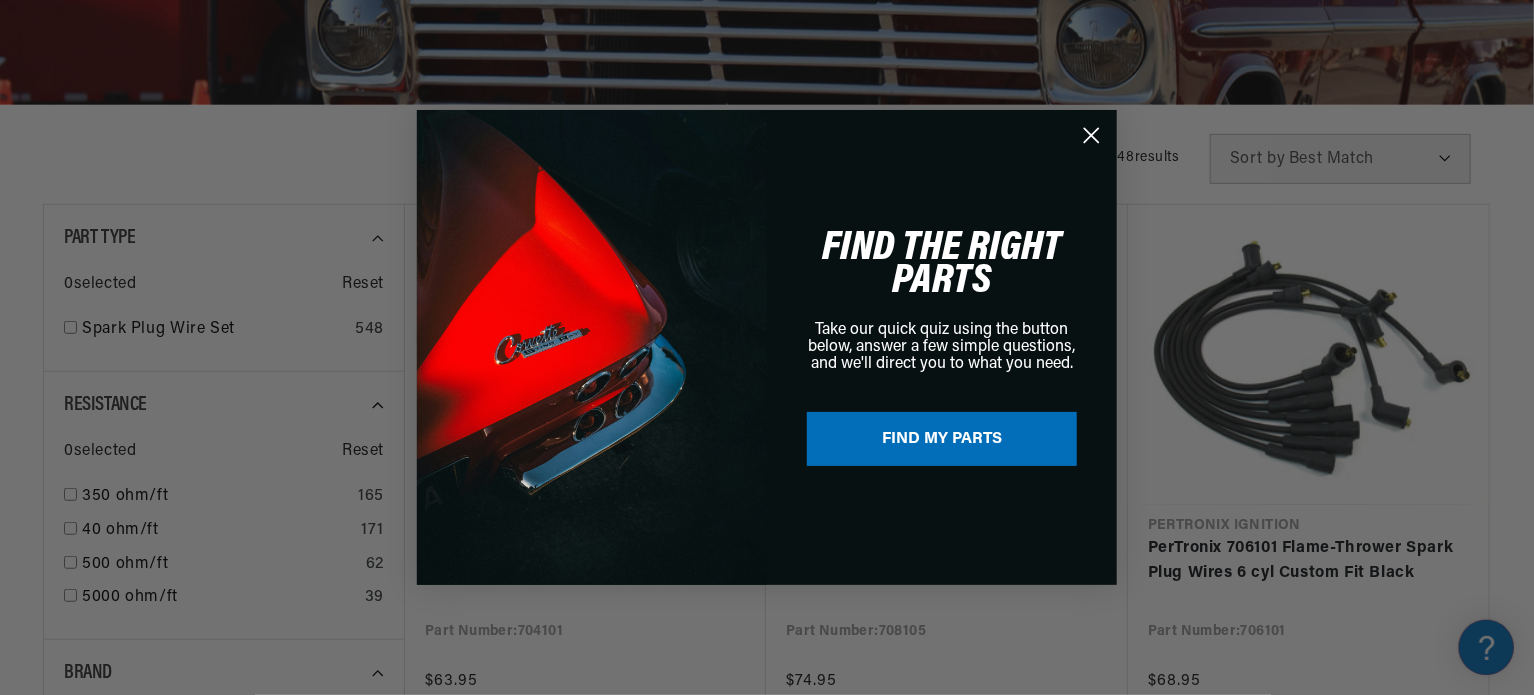 drag, startPoint x: 1084, startPoint y: 127, endPoint x: 1129, endPoint y: 155, distance: 53 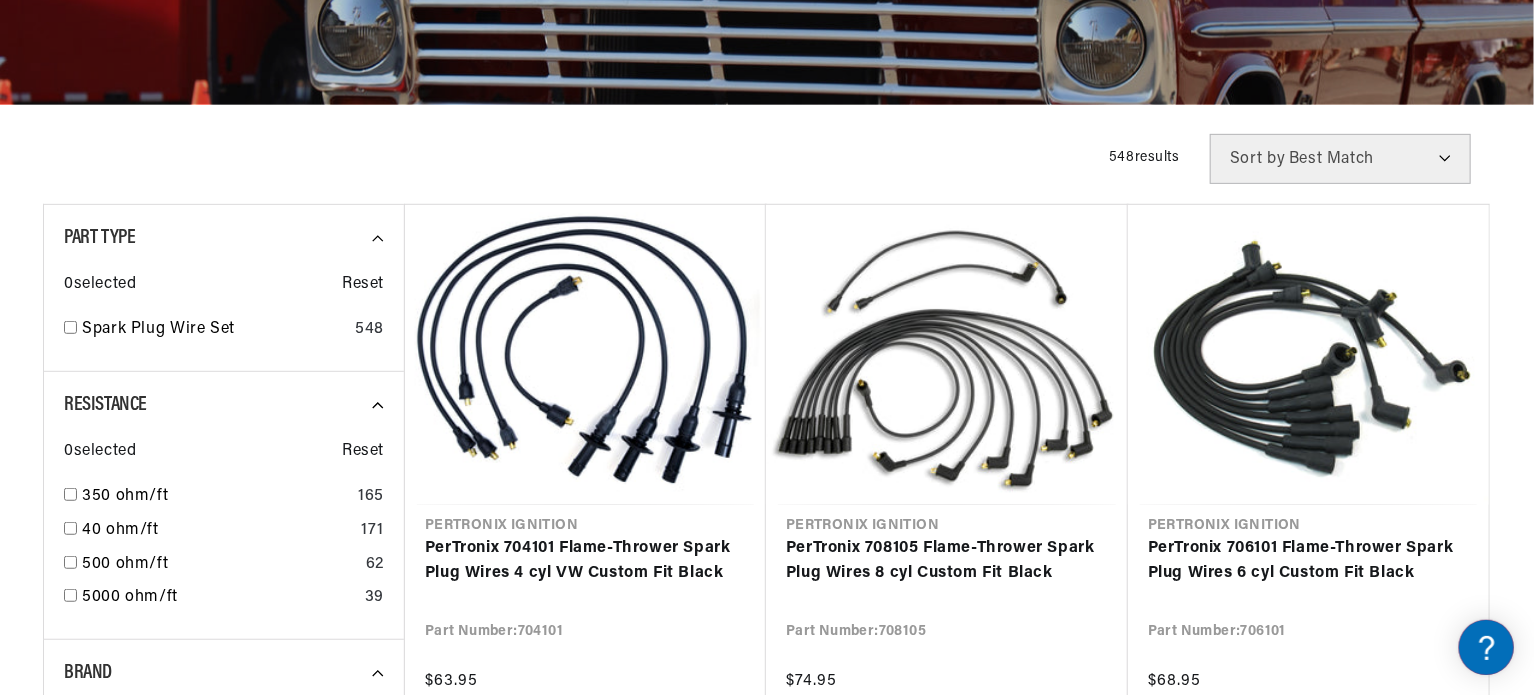 scroll, scrollTop: 0, scrollLeft: 2362, axis: horizontal 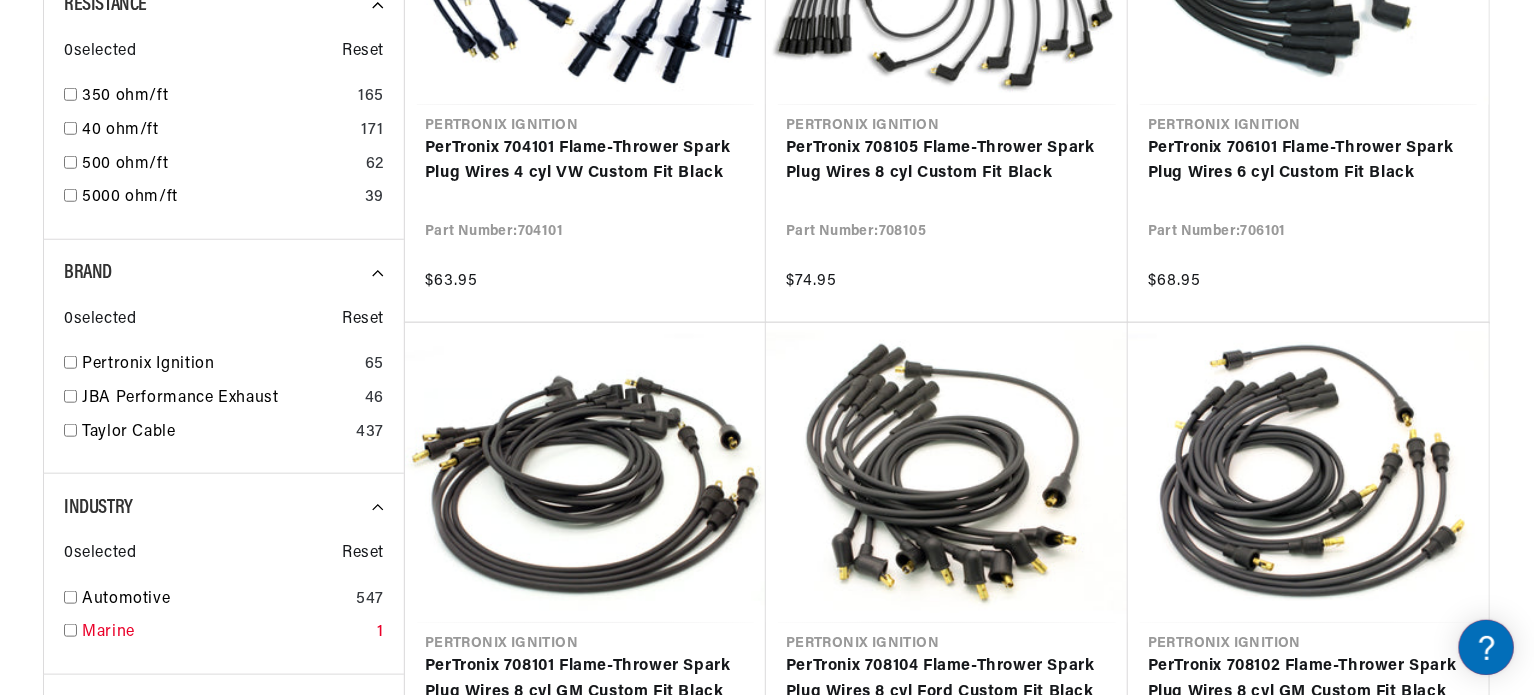 click on "Marine 1" at bounding box center [224, 637] 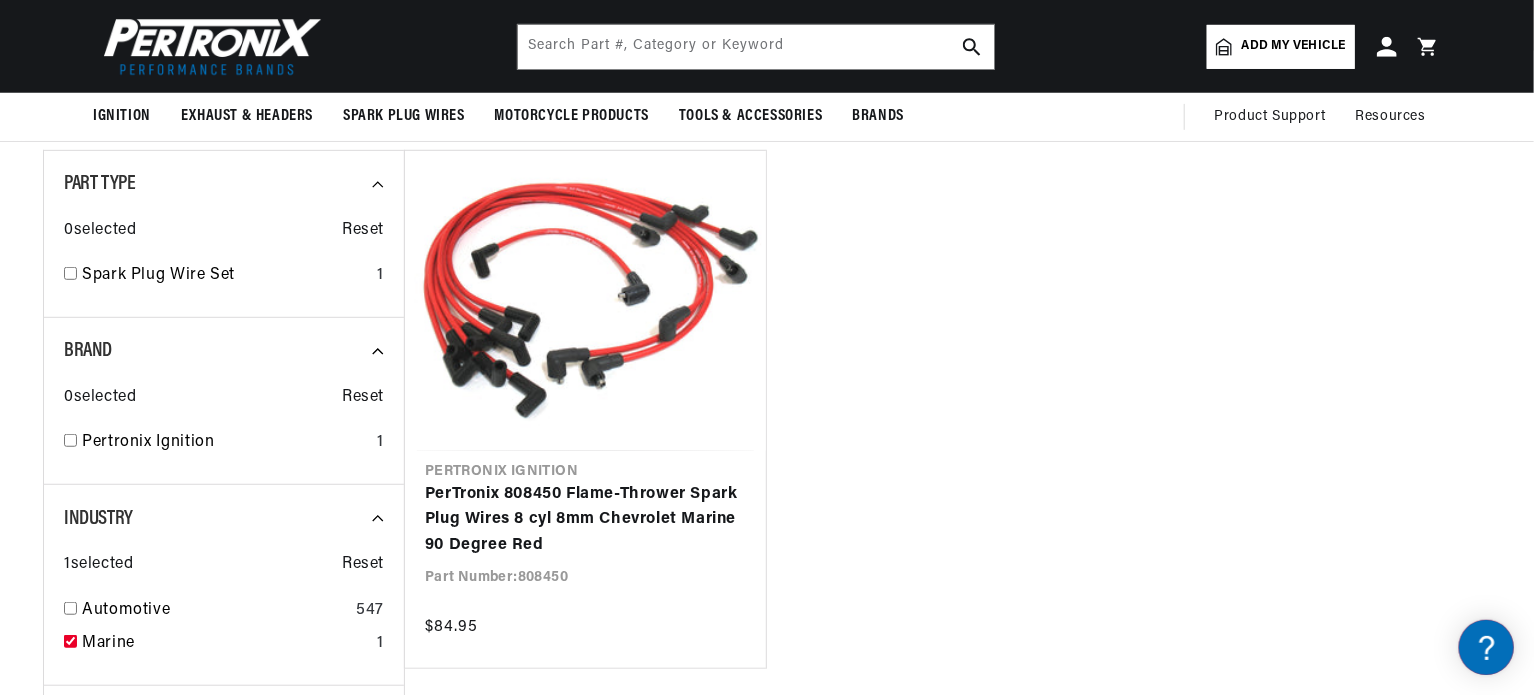 scroll, scrollTop: 400, scrollLeft: 0, axis: vertical 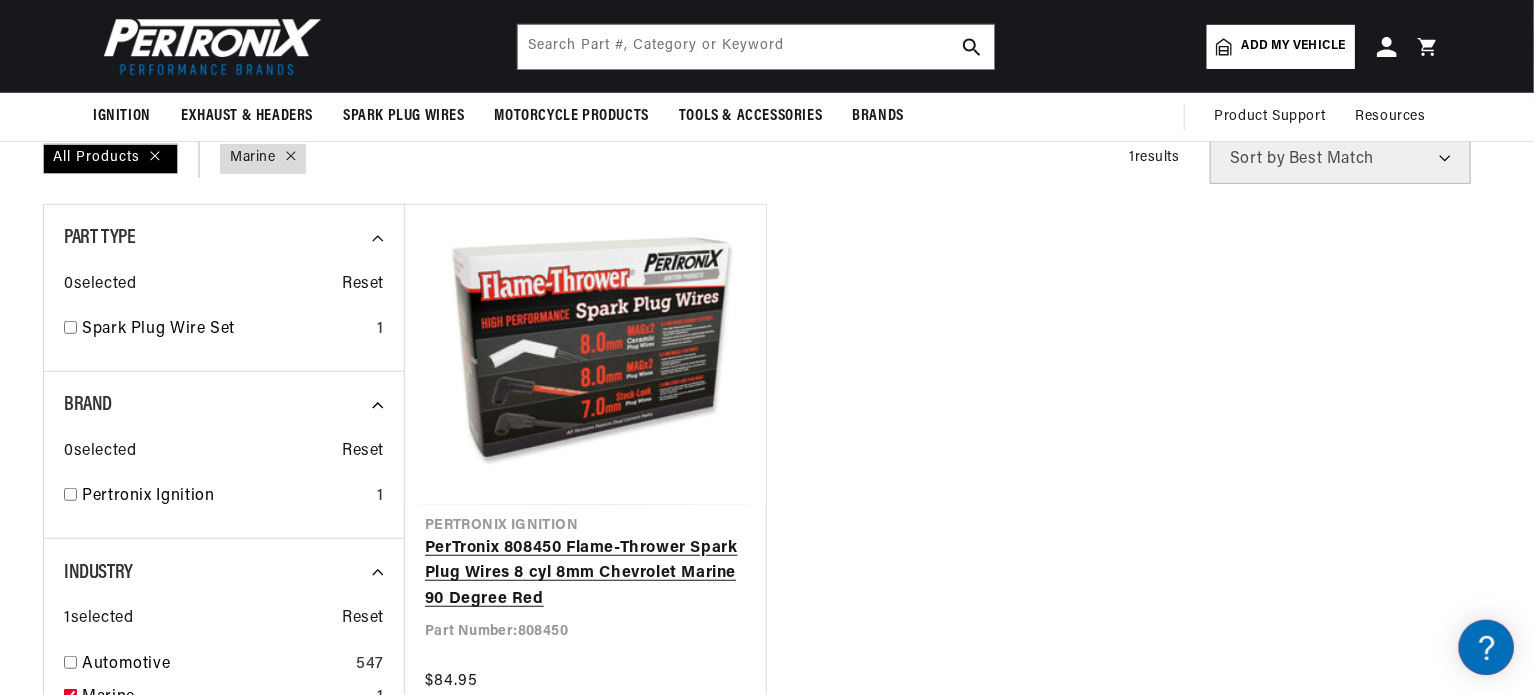 click on "PerTronix 808450 Flame-Thrower Spark Plug Wires 8 cyl 8mm Chevrolet Marine 90 Degree Red" at bounding box center [585, 574] 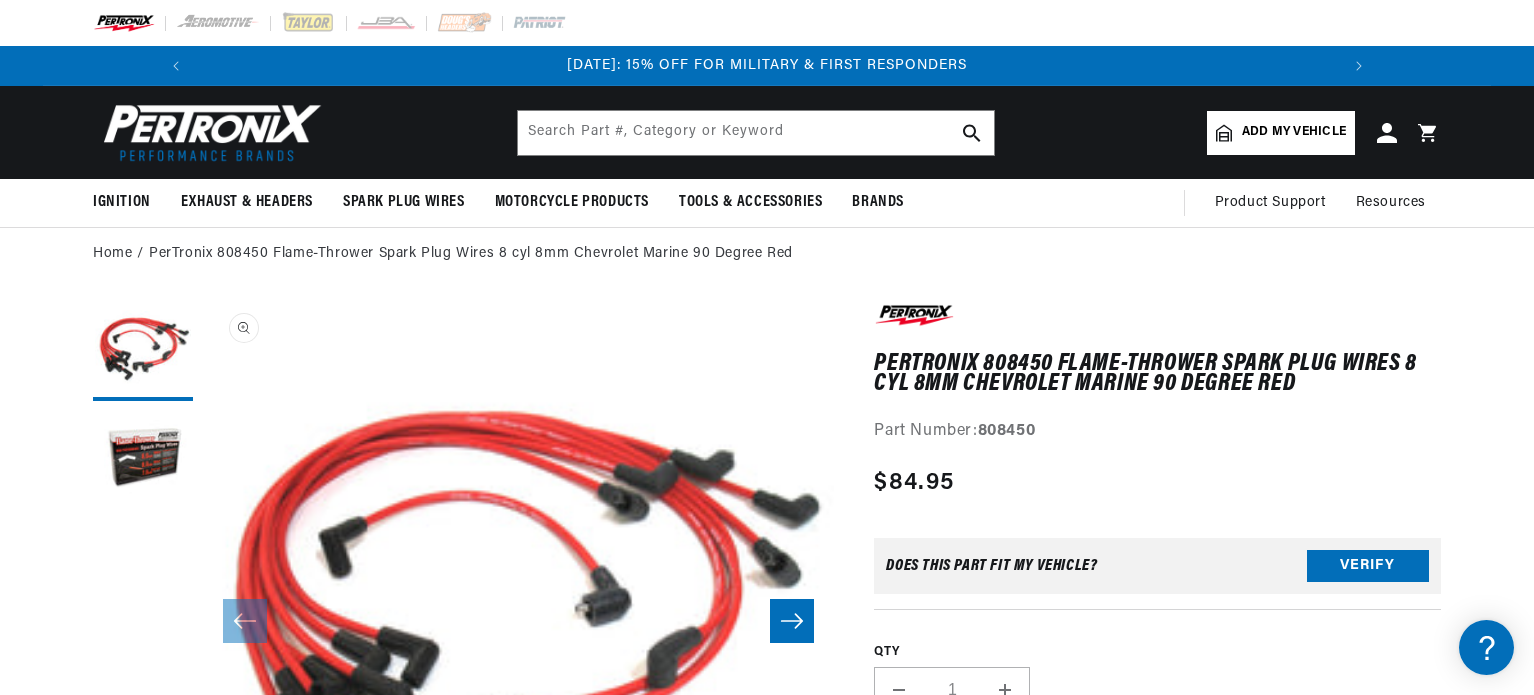 scroll, scrollTop: 0, scrollLeft: 0, axis: both 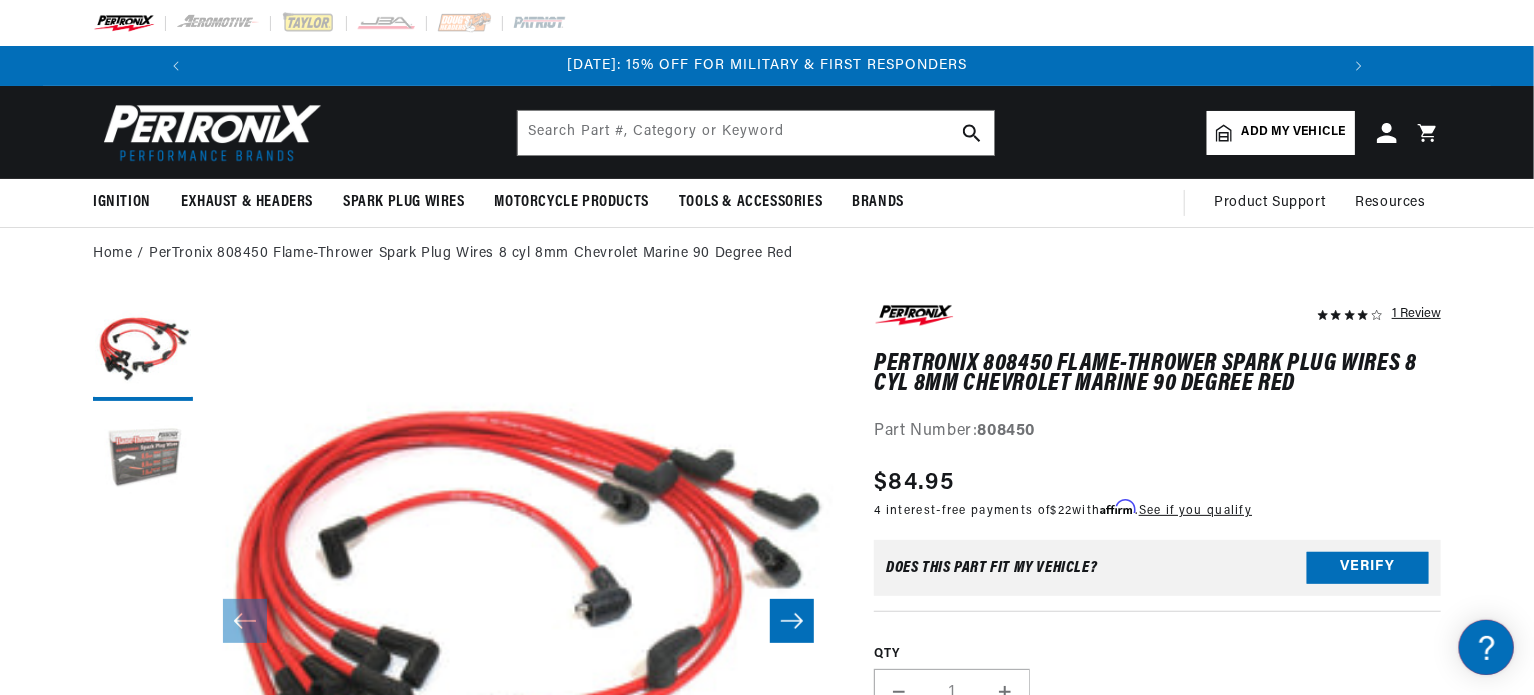click at bounding box center [143, 461] 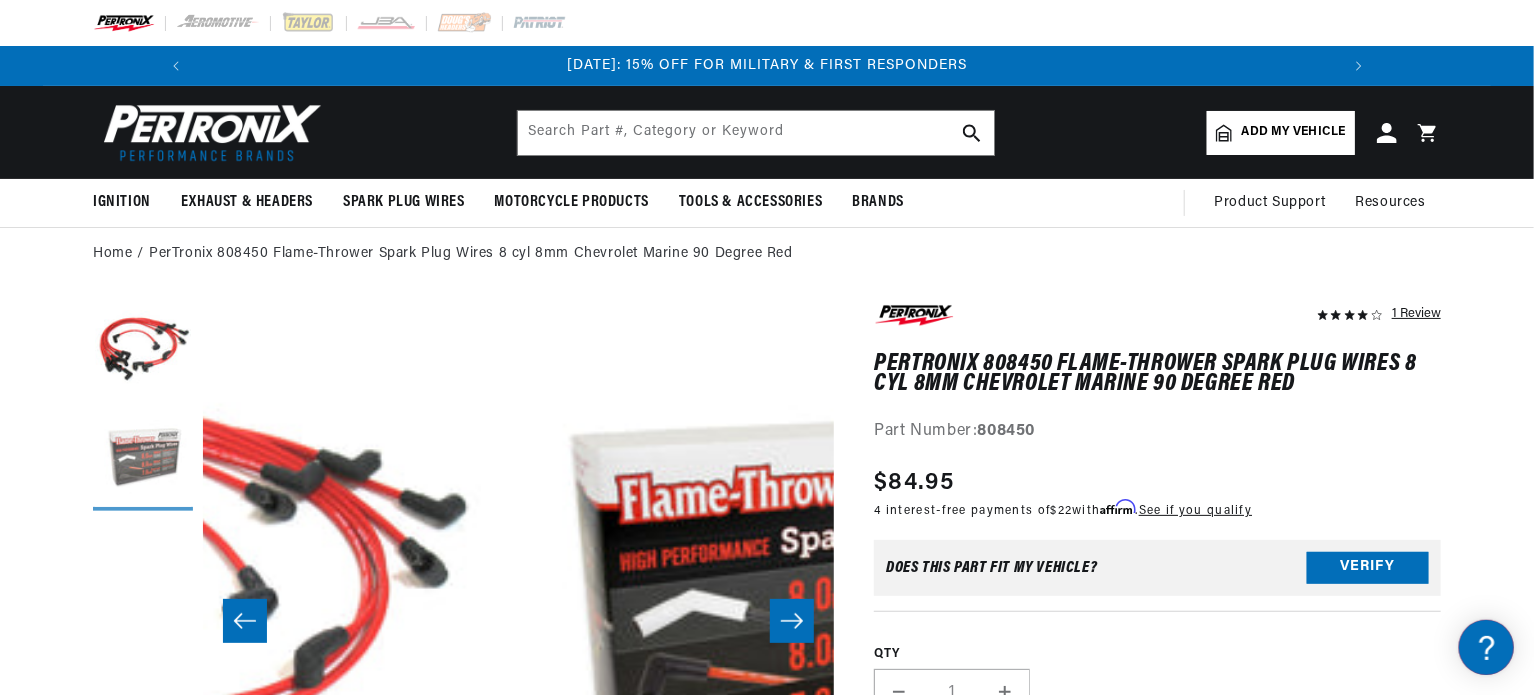 scroll, scrollTop: 0, scrollLeft: 631, axis: horizontal 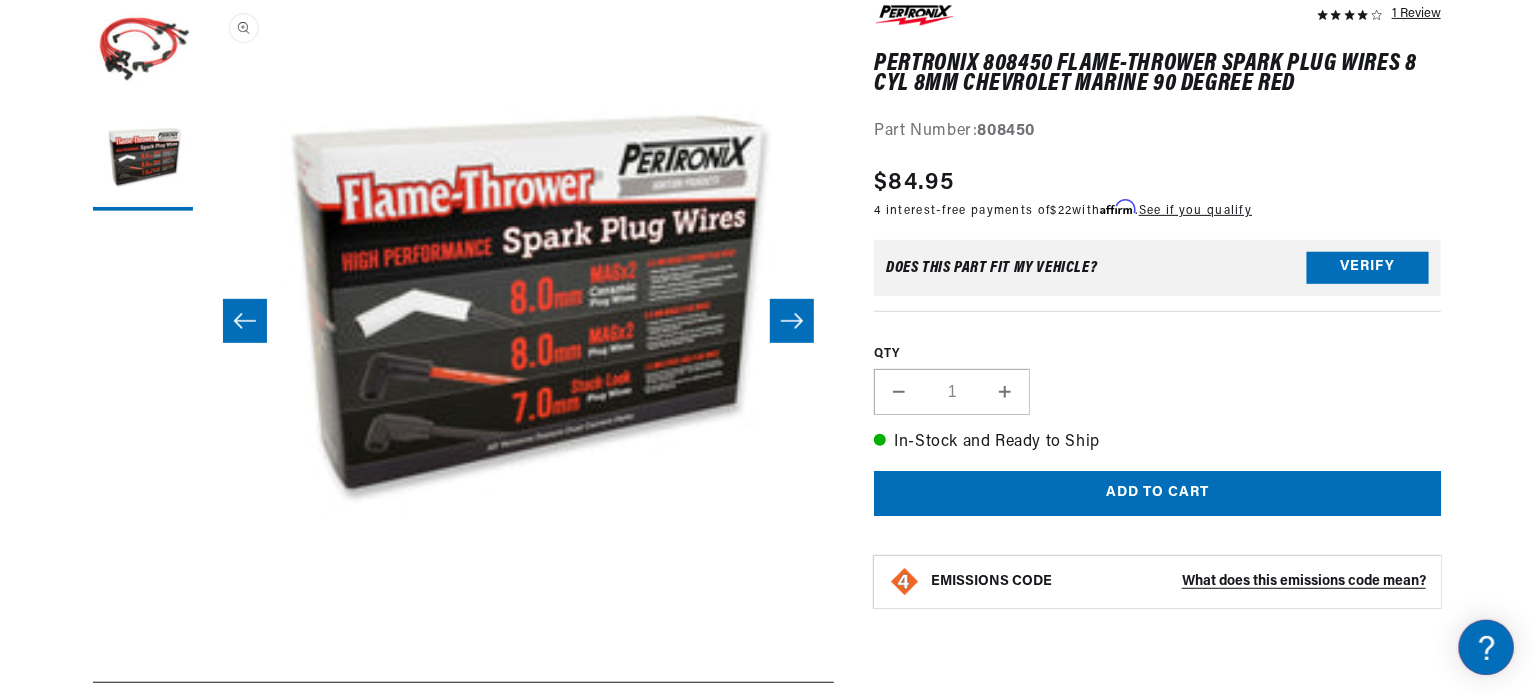 click on "Open media 2 in modal" at bounding box center (203, 632) 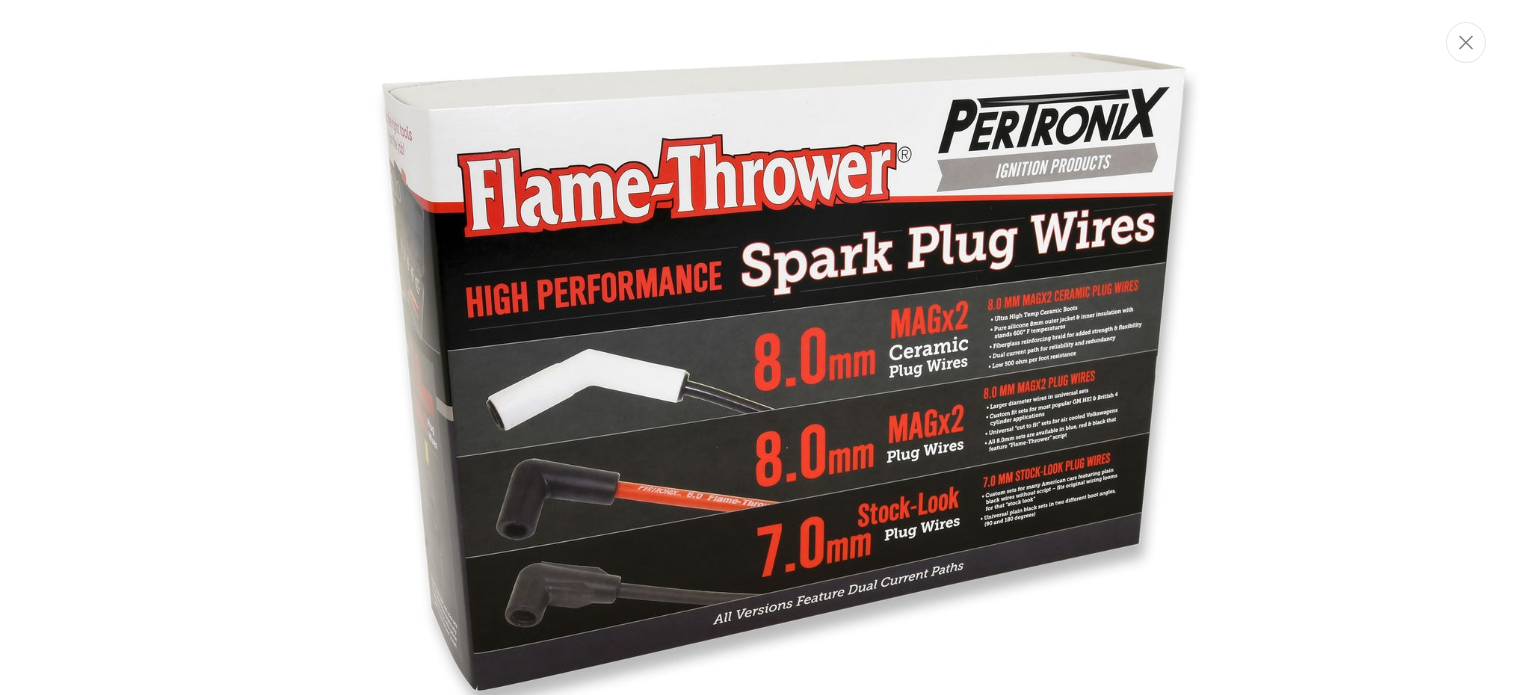 scroll, scrollTop: 1307, scrollLeft: 0, axis: vertical 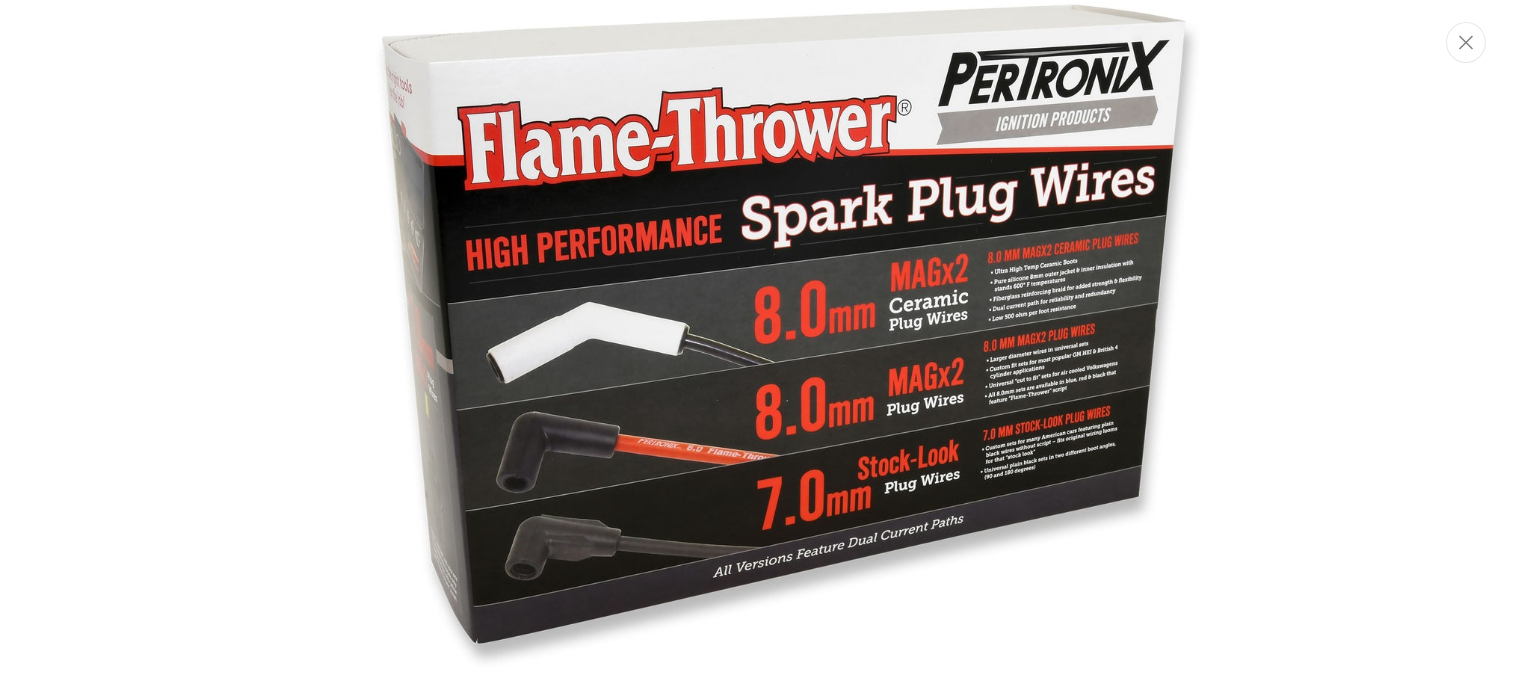 click 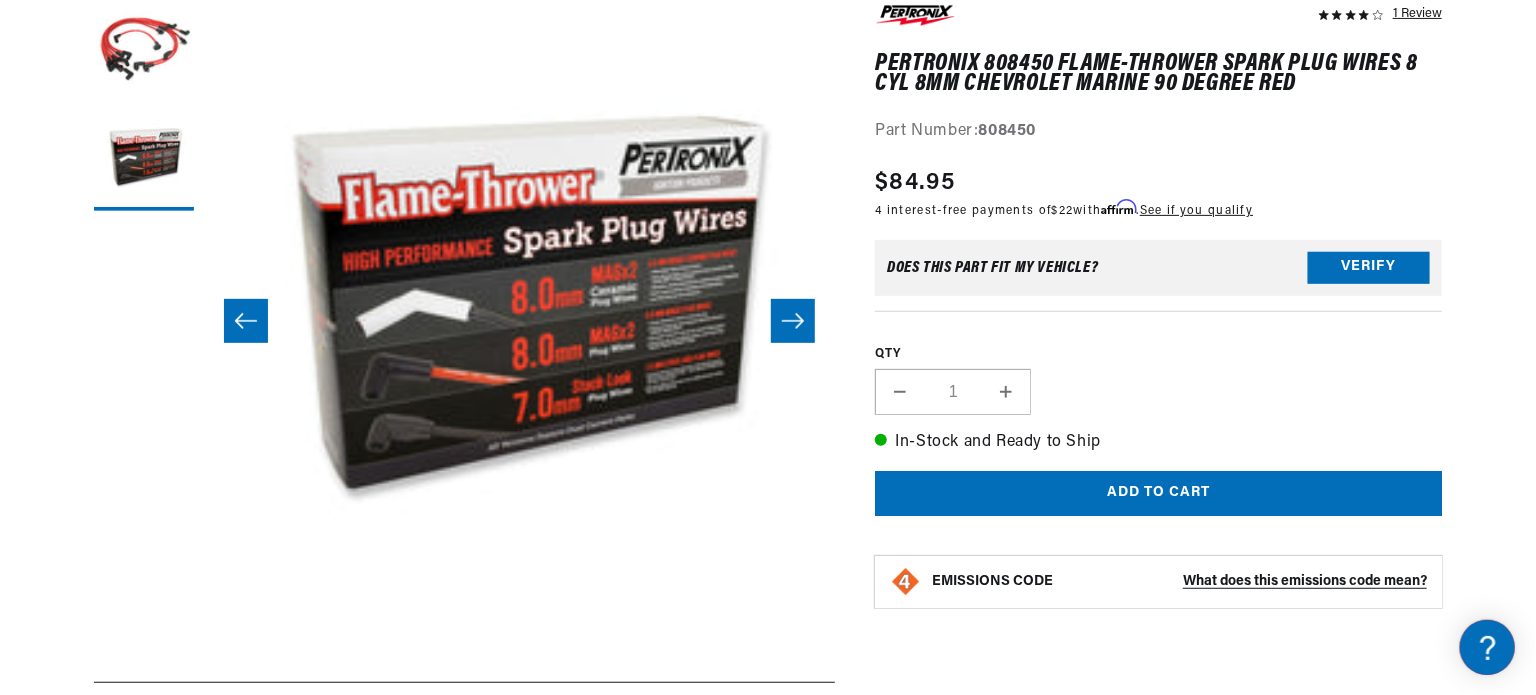scroll, scrollTop: 0, scrollLeft: 1180, axis: horizontal 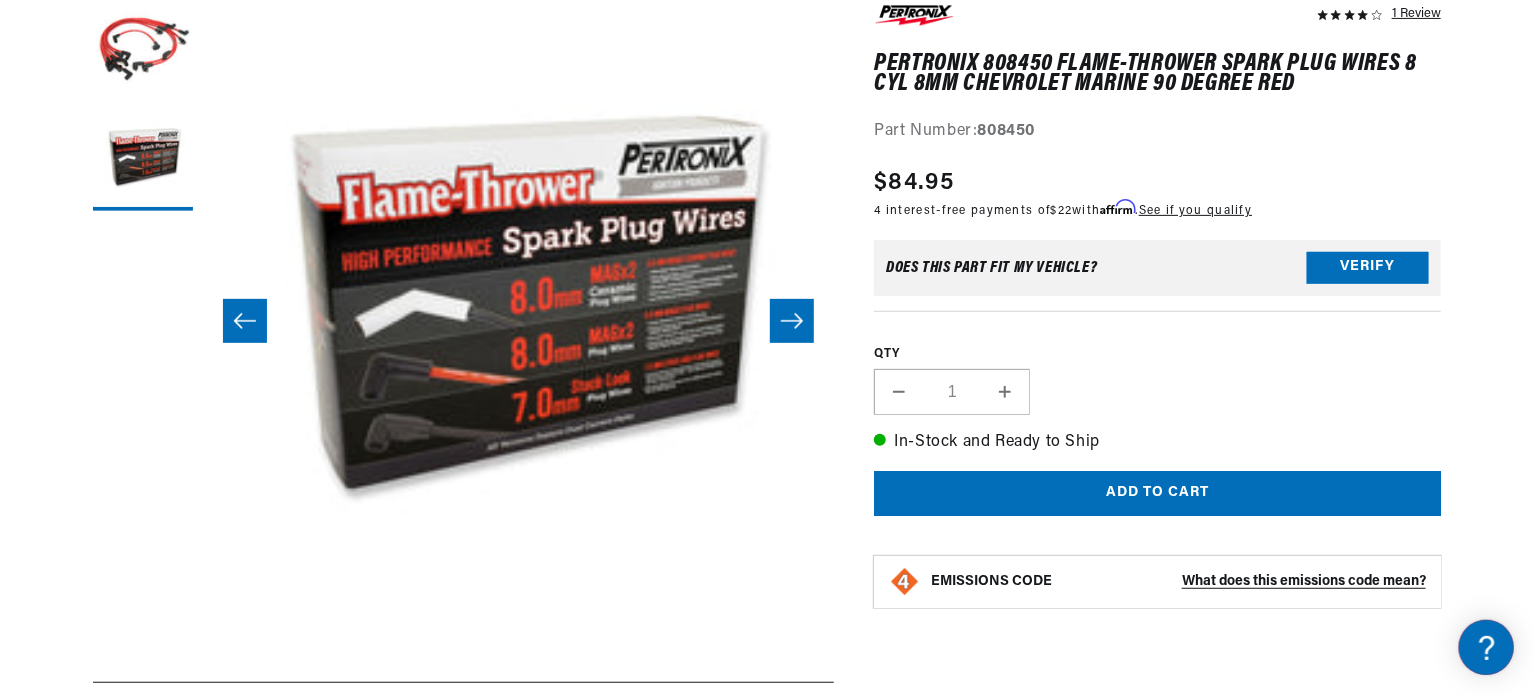 click on "What does this emissions code mean?" at bounding box center [1304, 581] 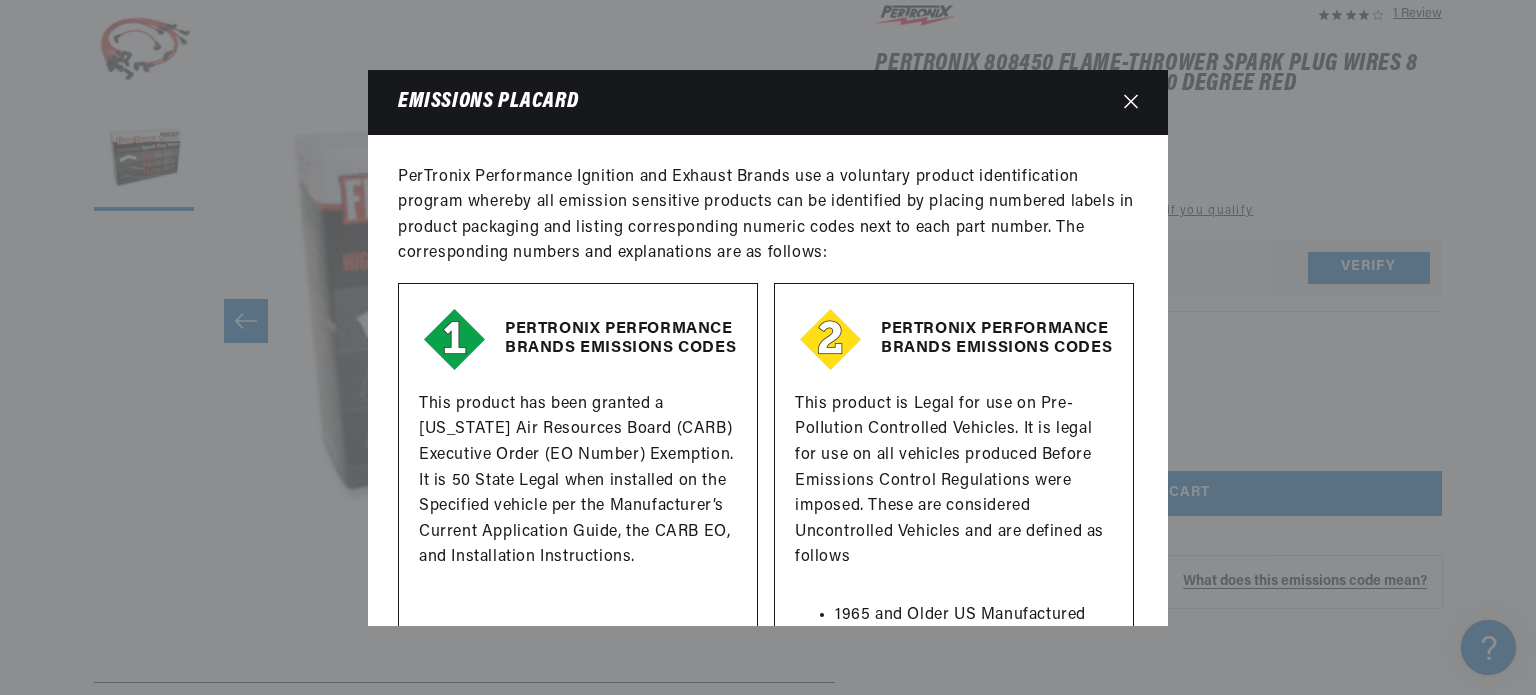 scroll, scrollTop: 113, scrollLeft: 0, axis: vertical 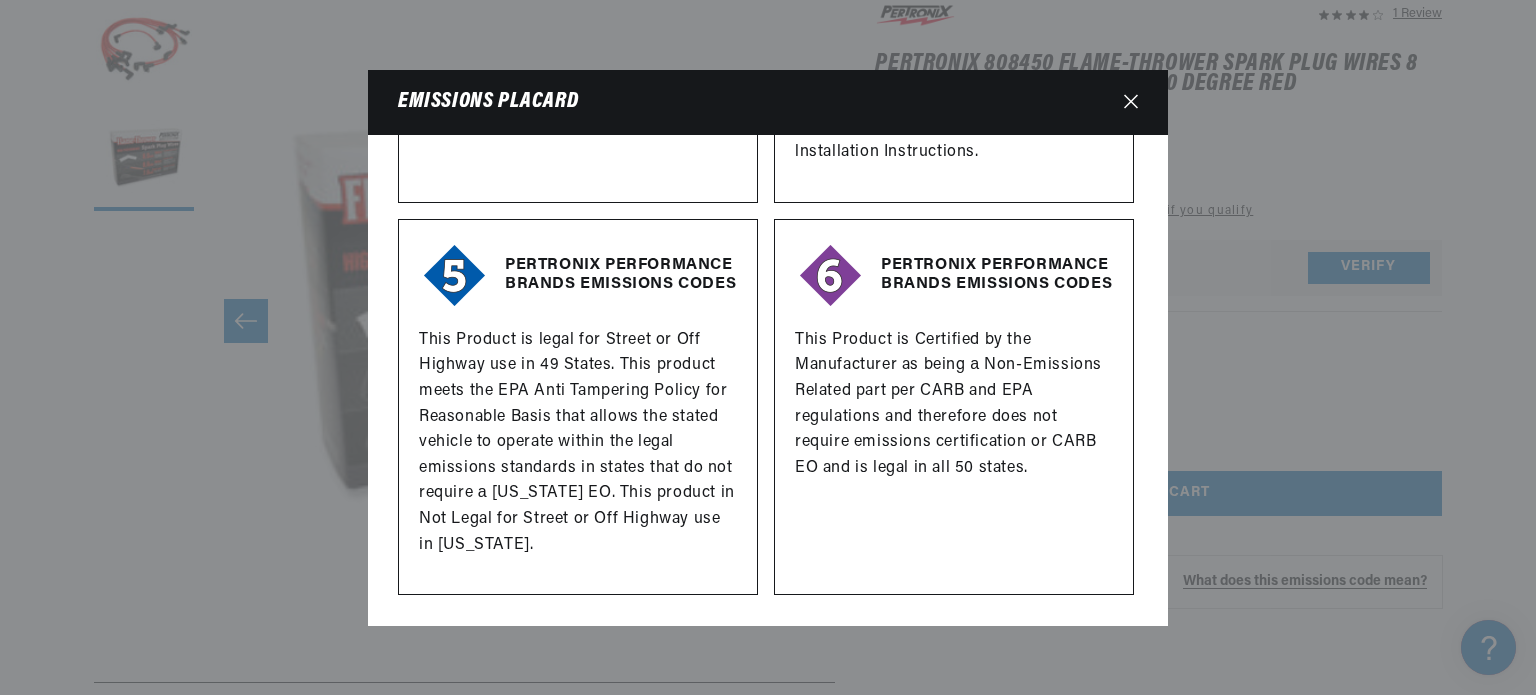 click 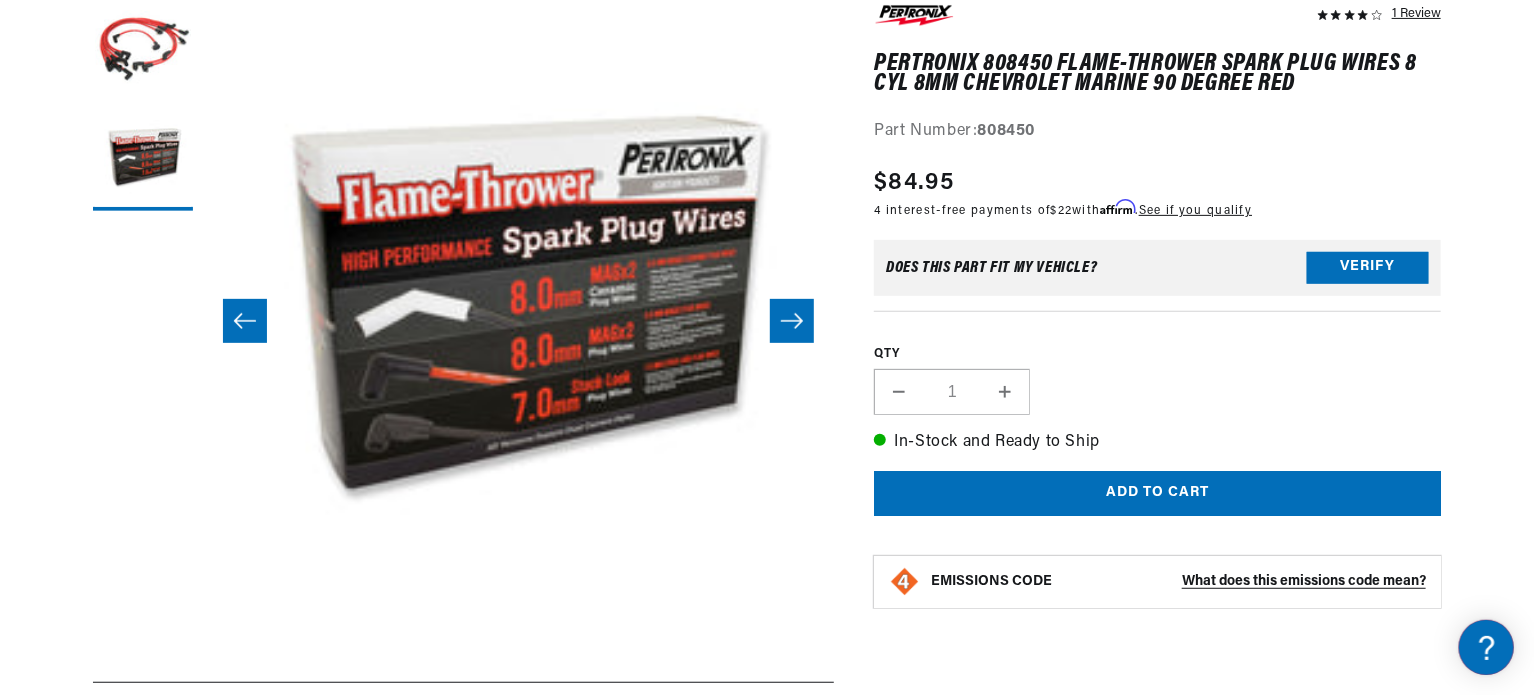 scroll, scrollTop: 0, scrollLeft: 1180, axis: horizontal 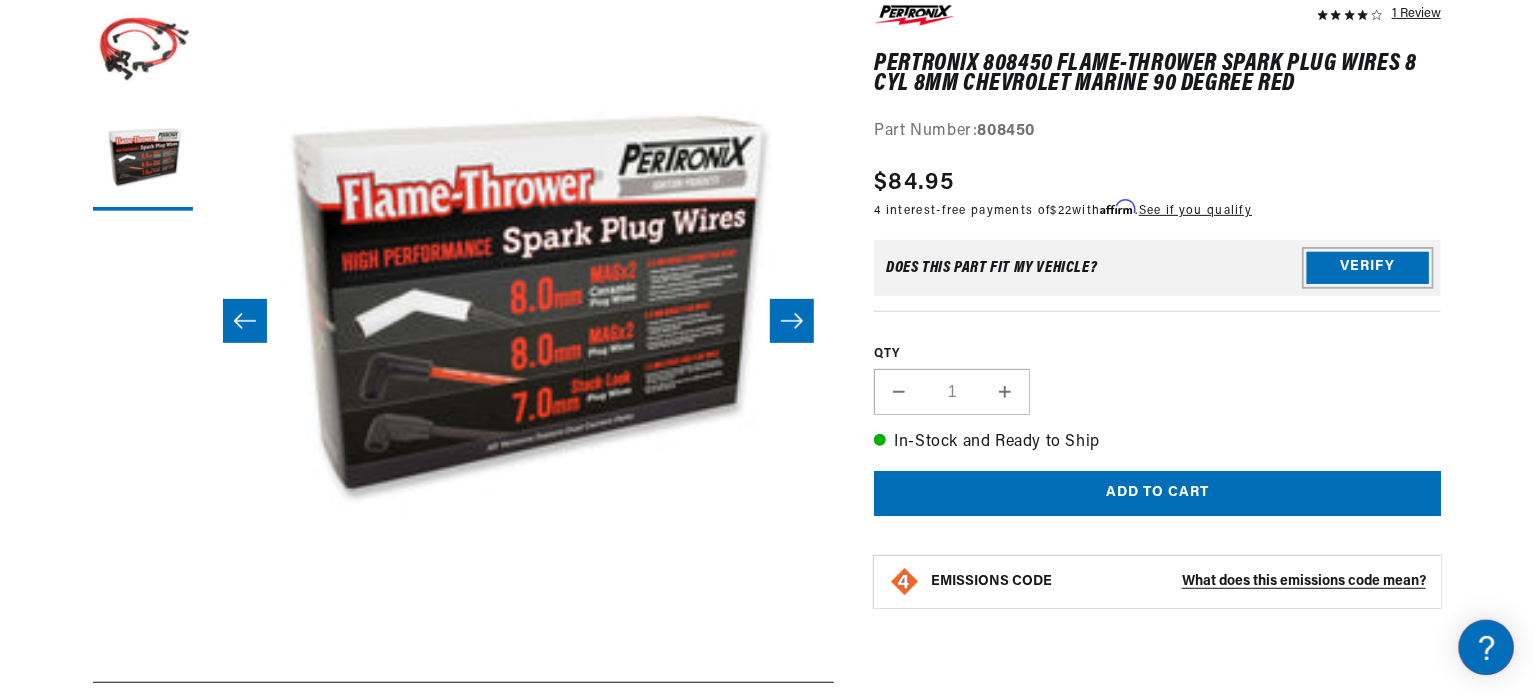 click on "Verify" at bounding box center (1368, 268) 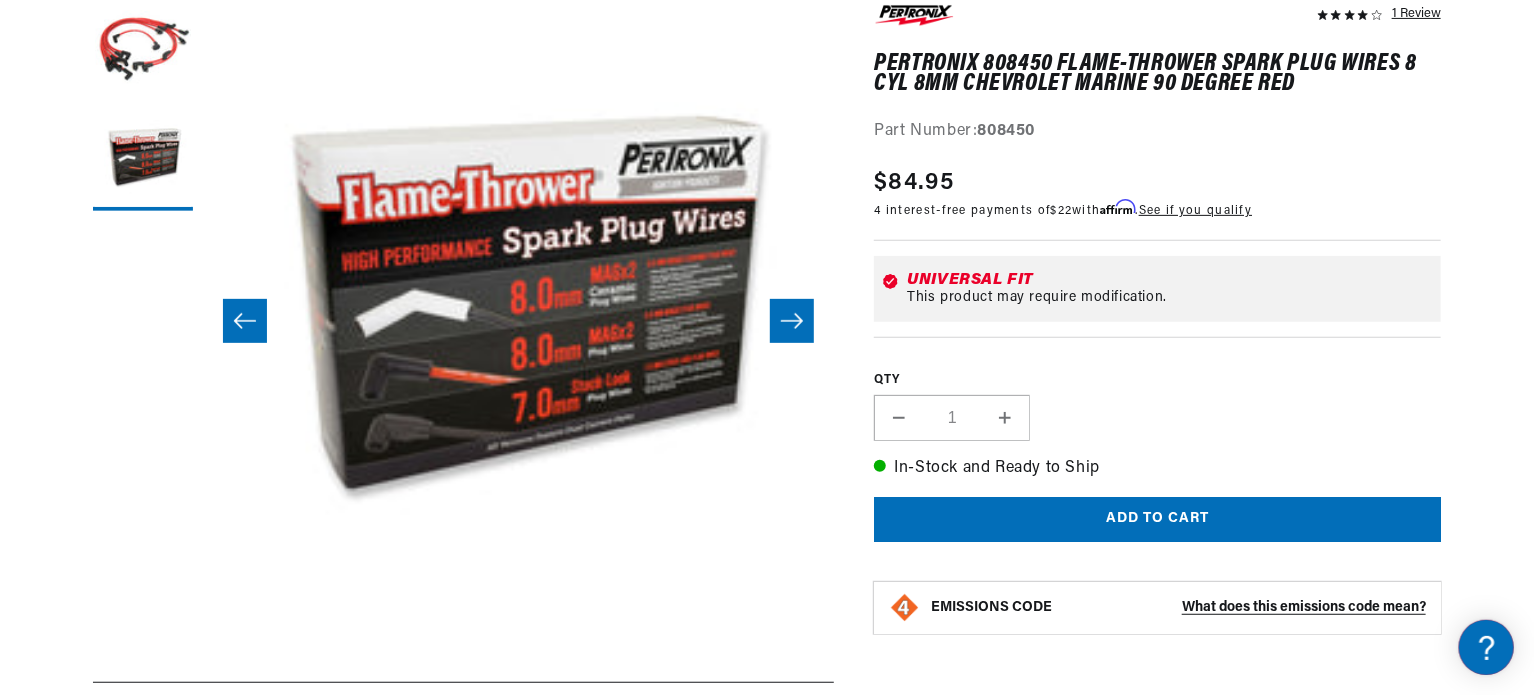 scroll, scrollTop: 0, scrollLeft: 2362, axis: horizontal 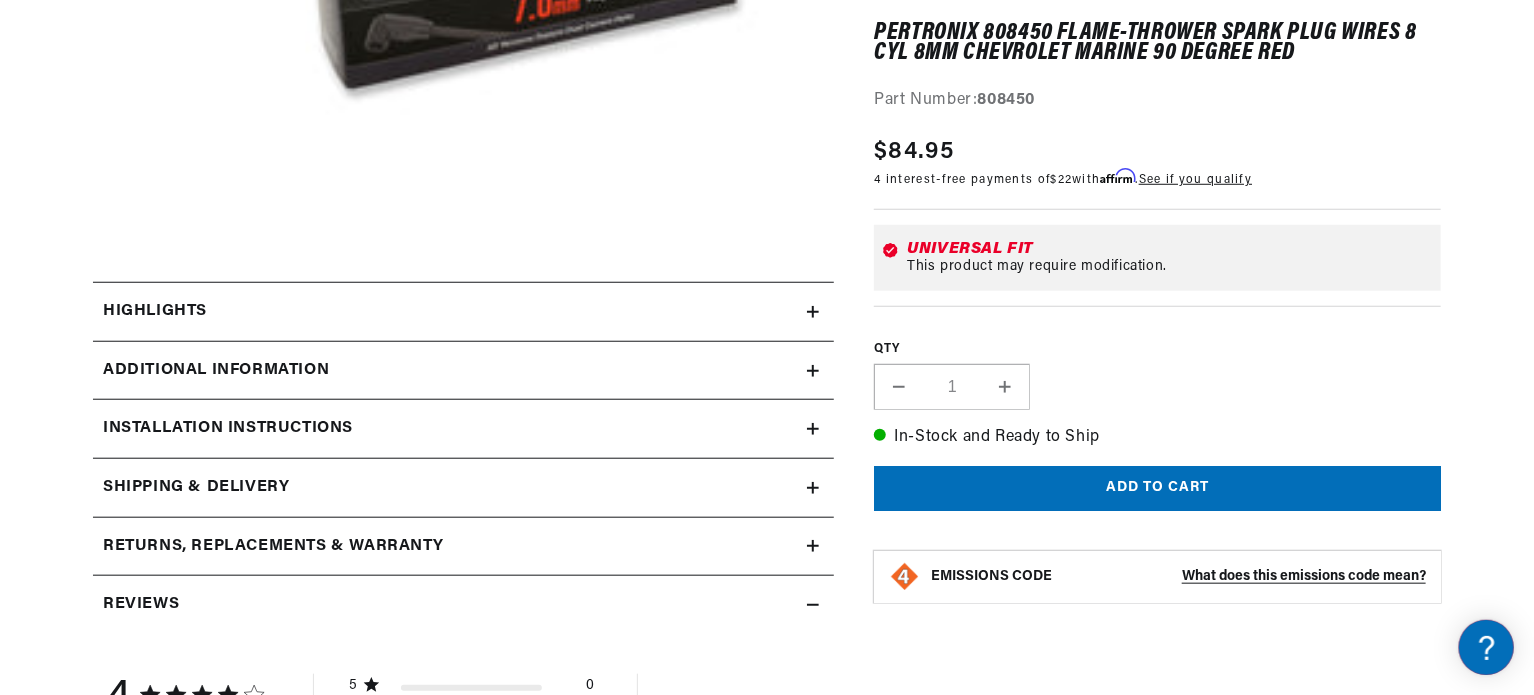 click on "Additional Information" at bounding box center (155, 312) 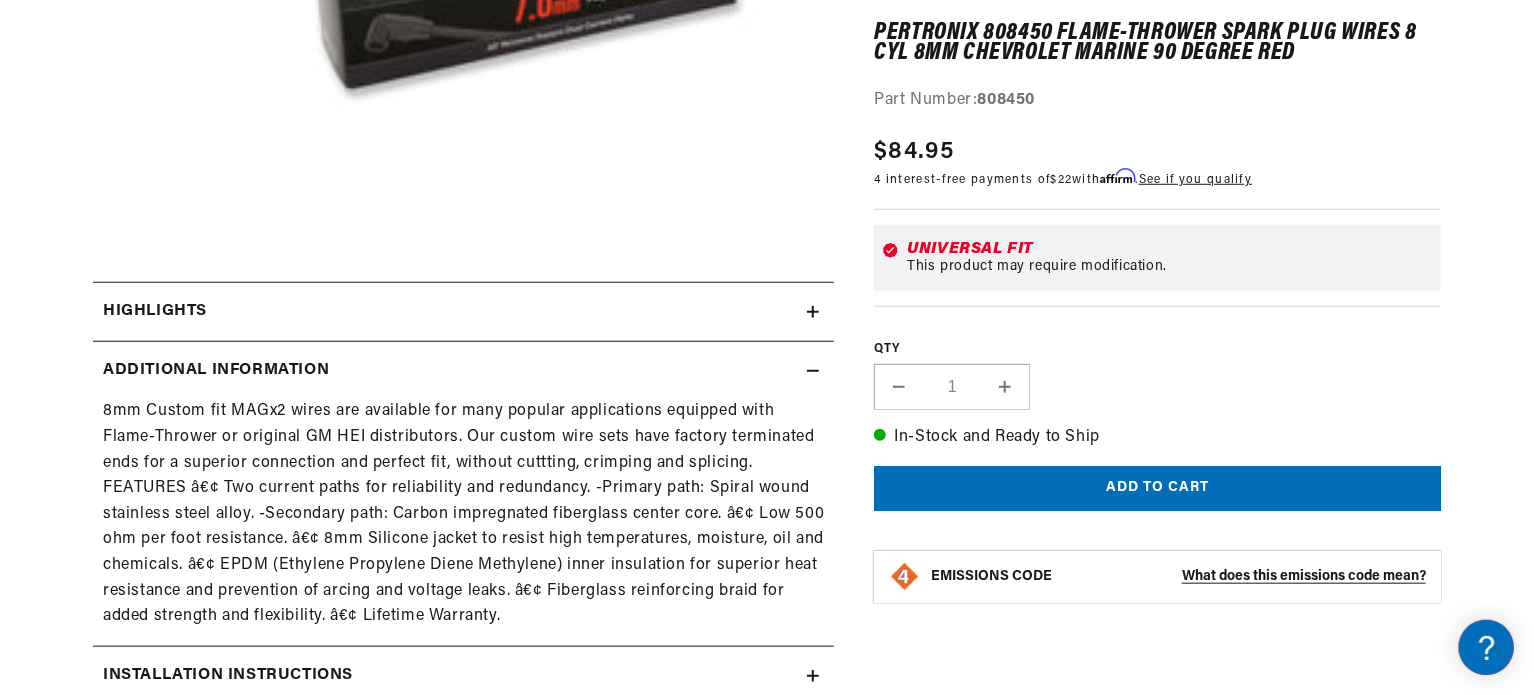 scroll, scrollTop: 0, scrollLeft: 0, axis: both 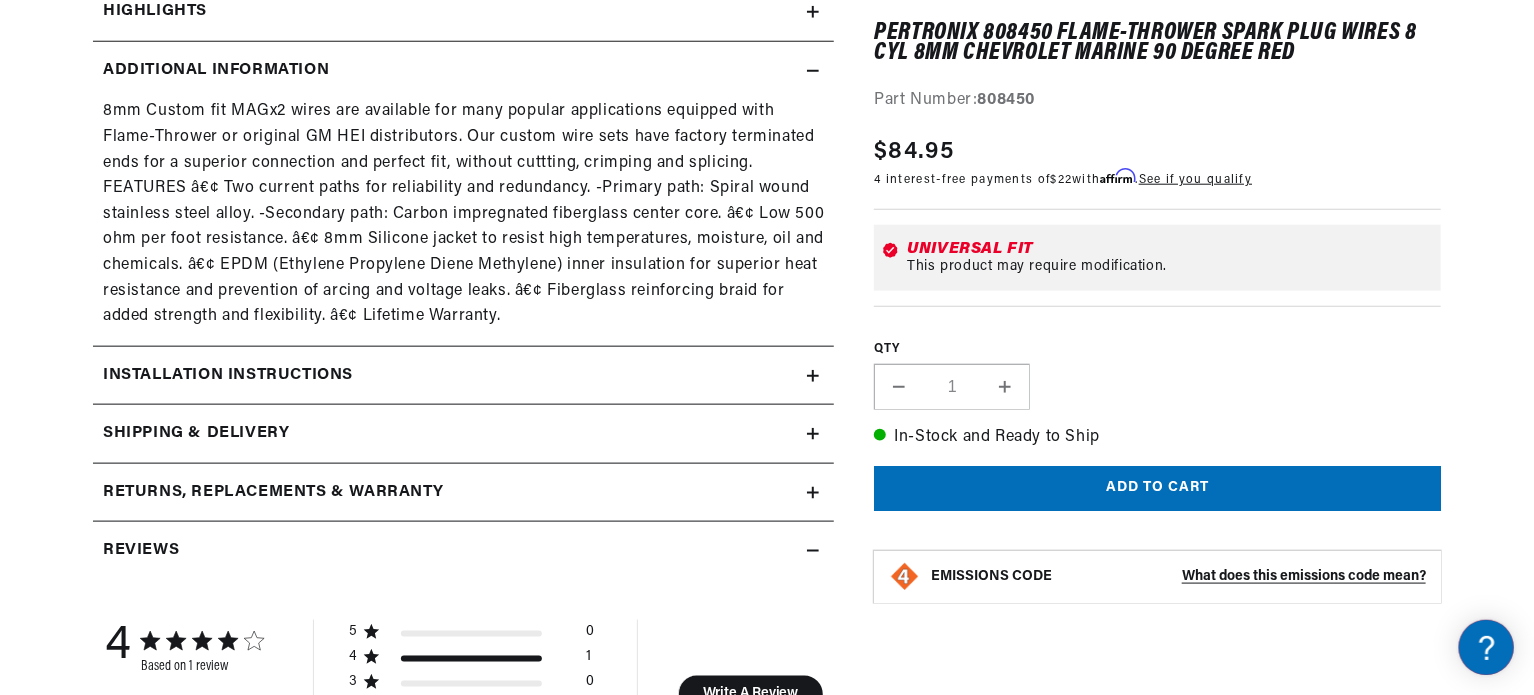 click on "Installation instructions" at bounding box center [155, 12] 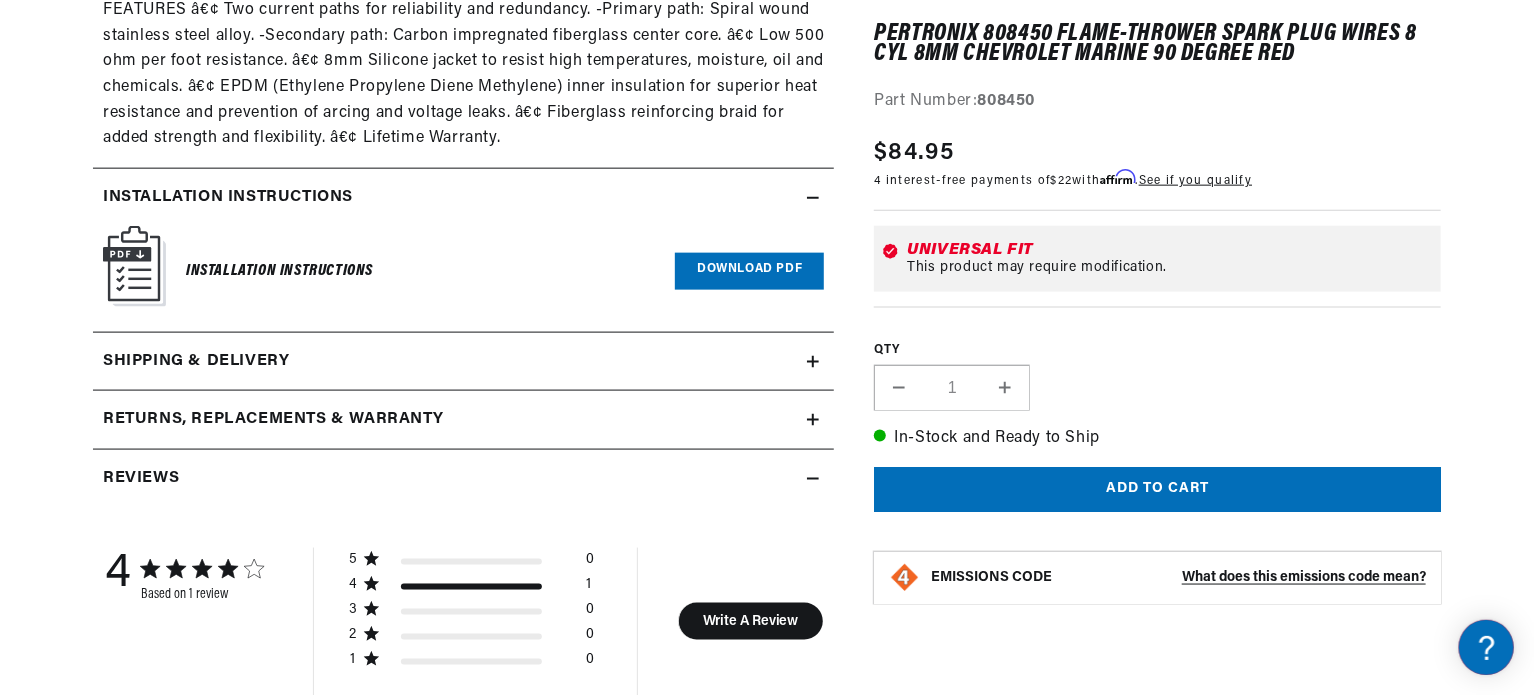 scroll, scrollTop: 1200, scrollLeft: 0, axis: vertical 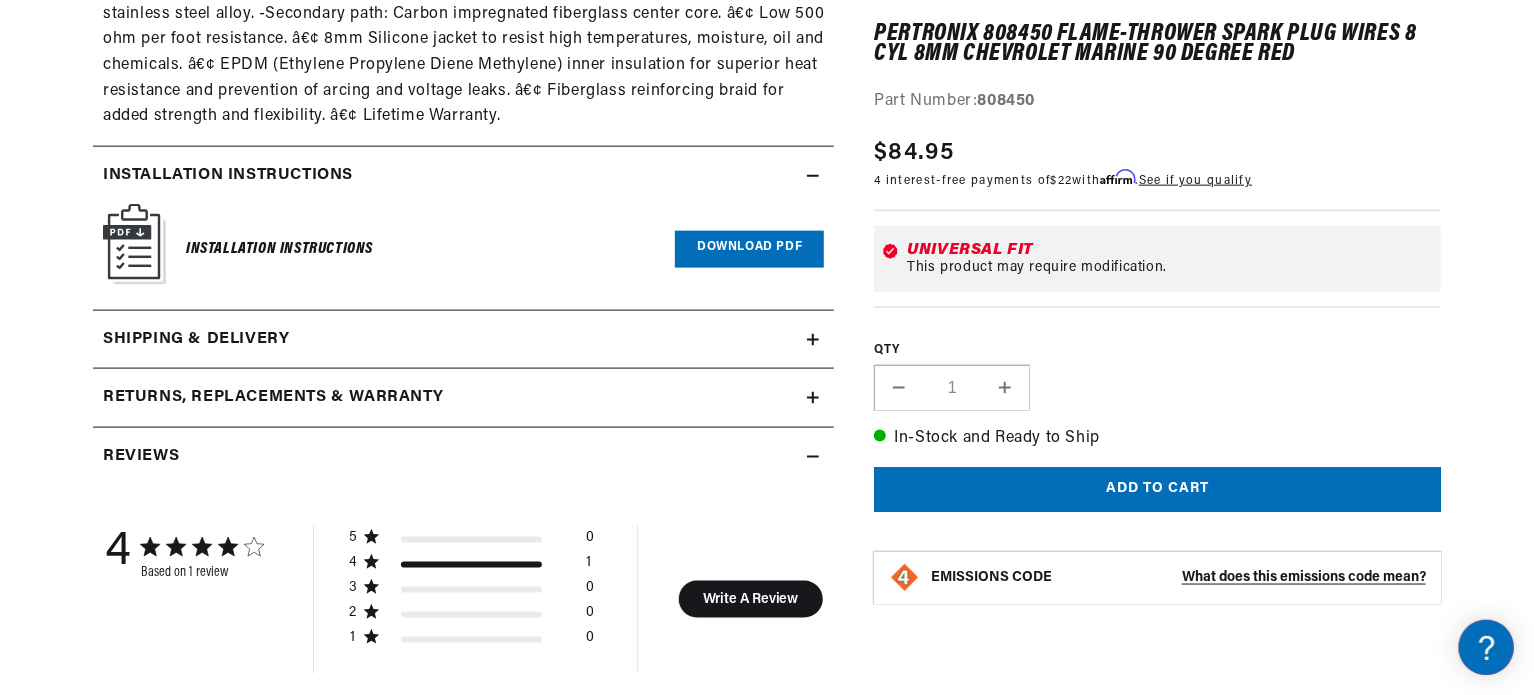 click on "Shipping & Delivery" at bounding box center [155, -188] 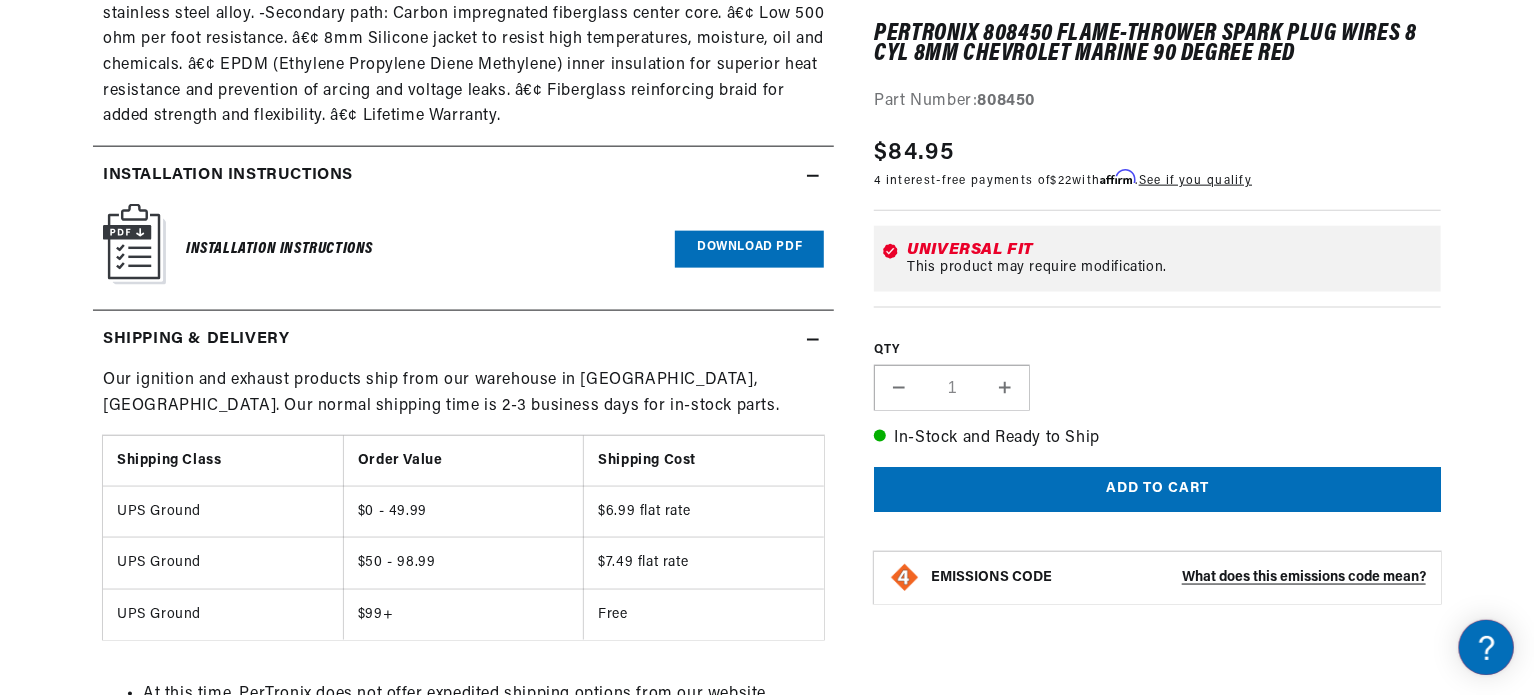scroll, scrollTop: 0, scrollLeft: 2362, axis: horizontal 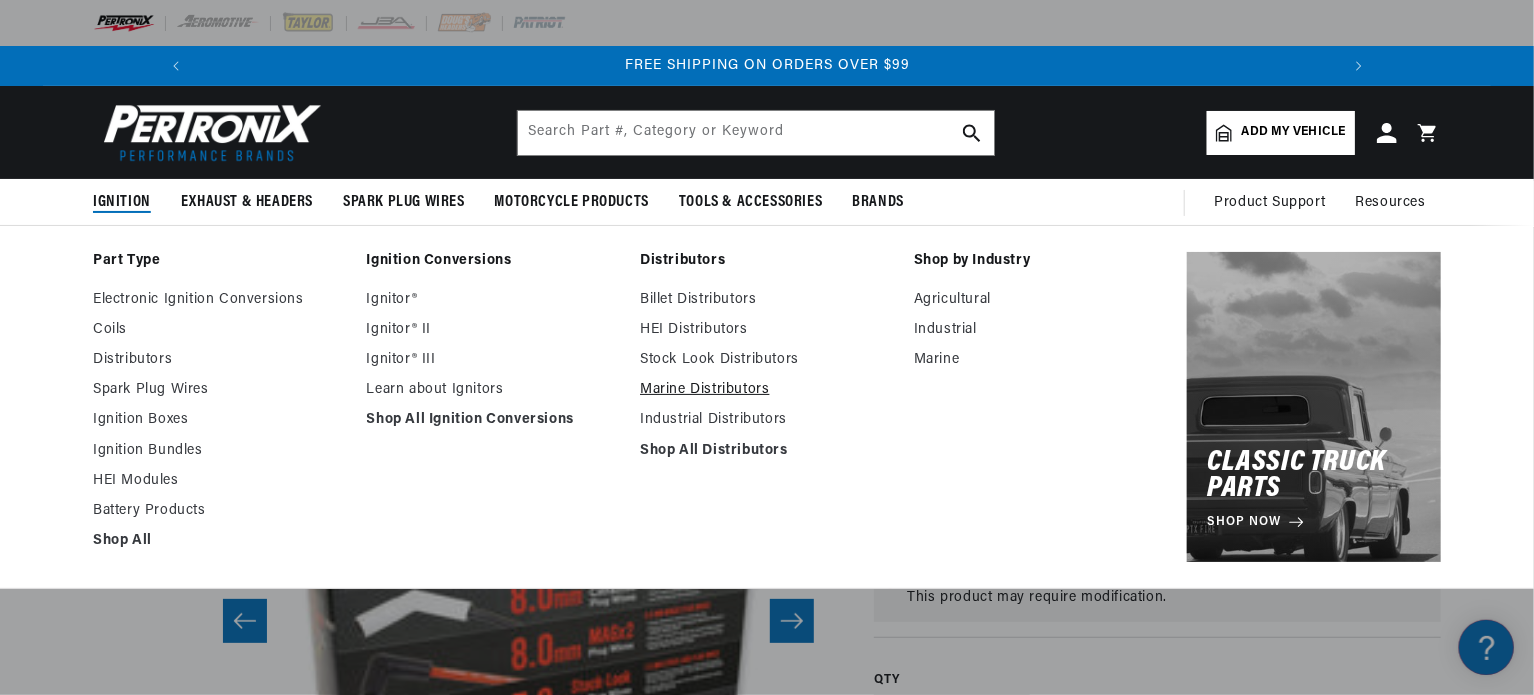 click on "Marine Distributors" at bounding box center [767, 390] 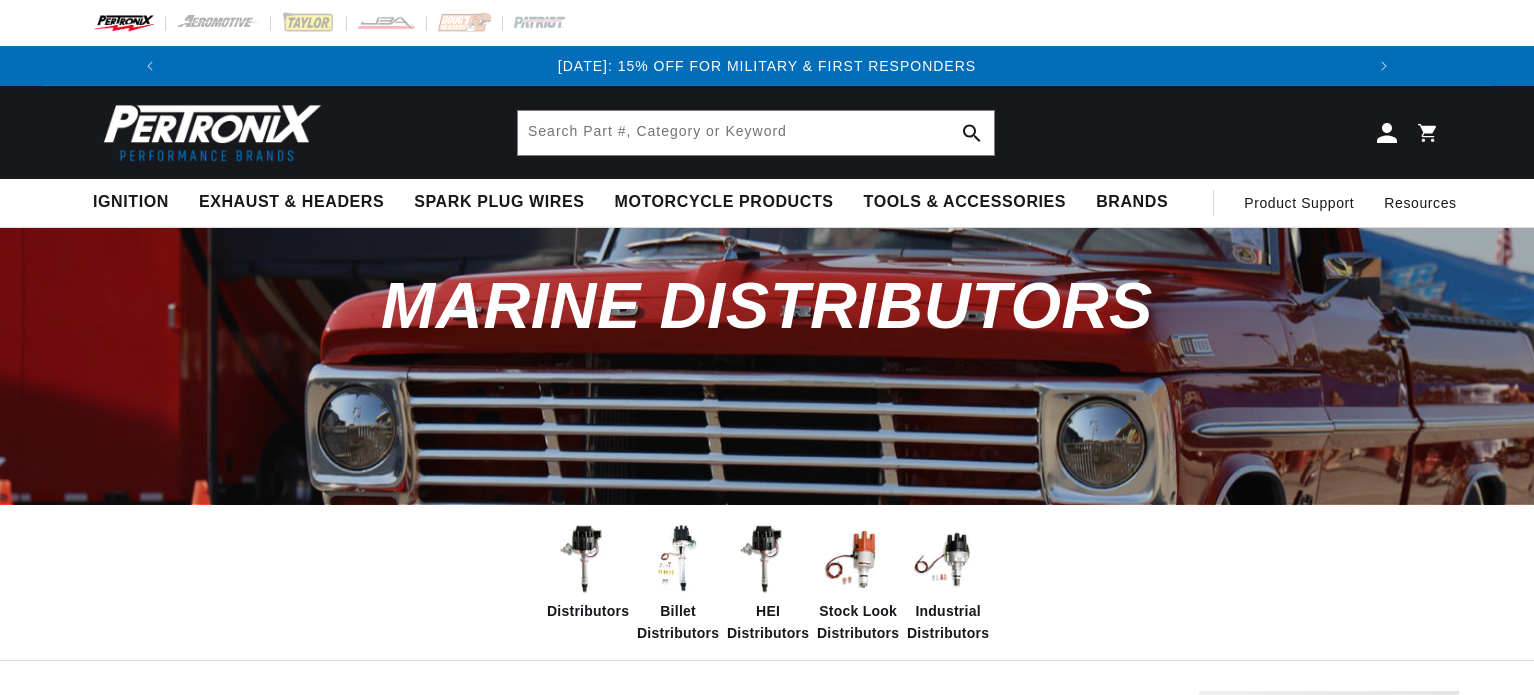scroll, scrollTop: 0, scrollLeft: 0, axis: both 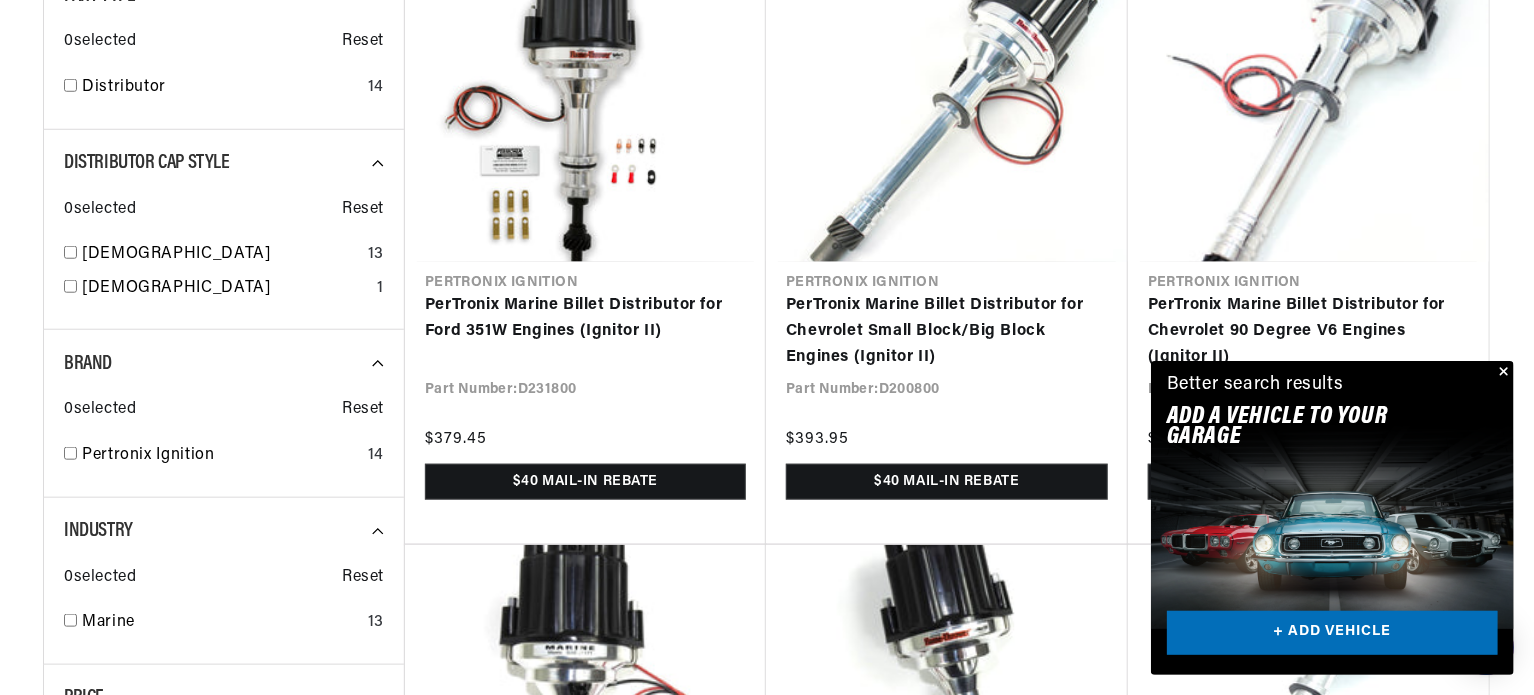 click at bounding box center (1502, 373) 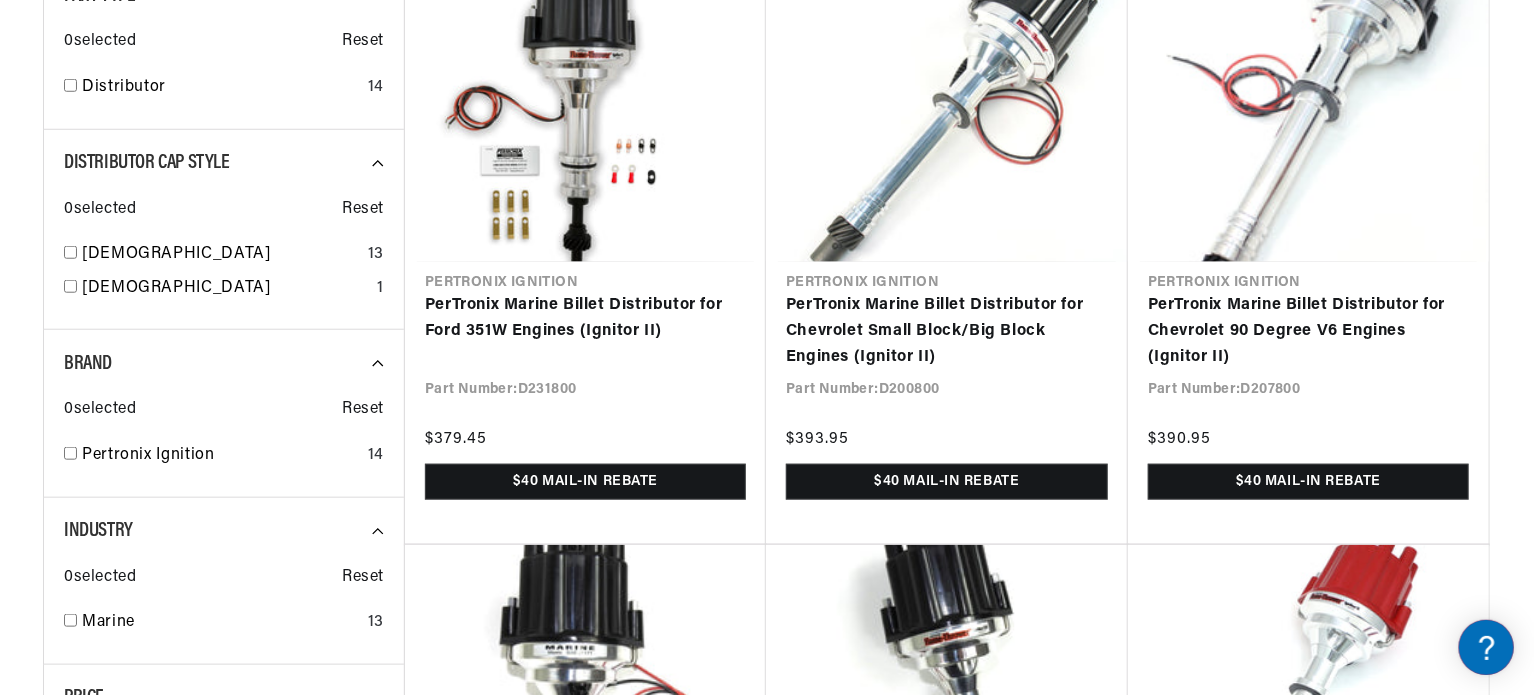 scroll, scrollTop: 0, scrollLeft: 2362, axis: horizontal 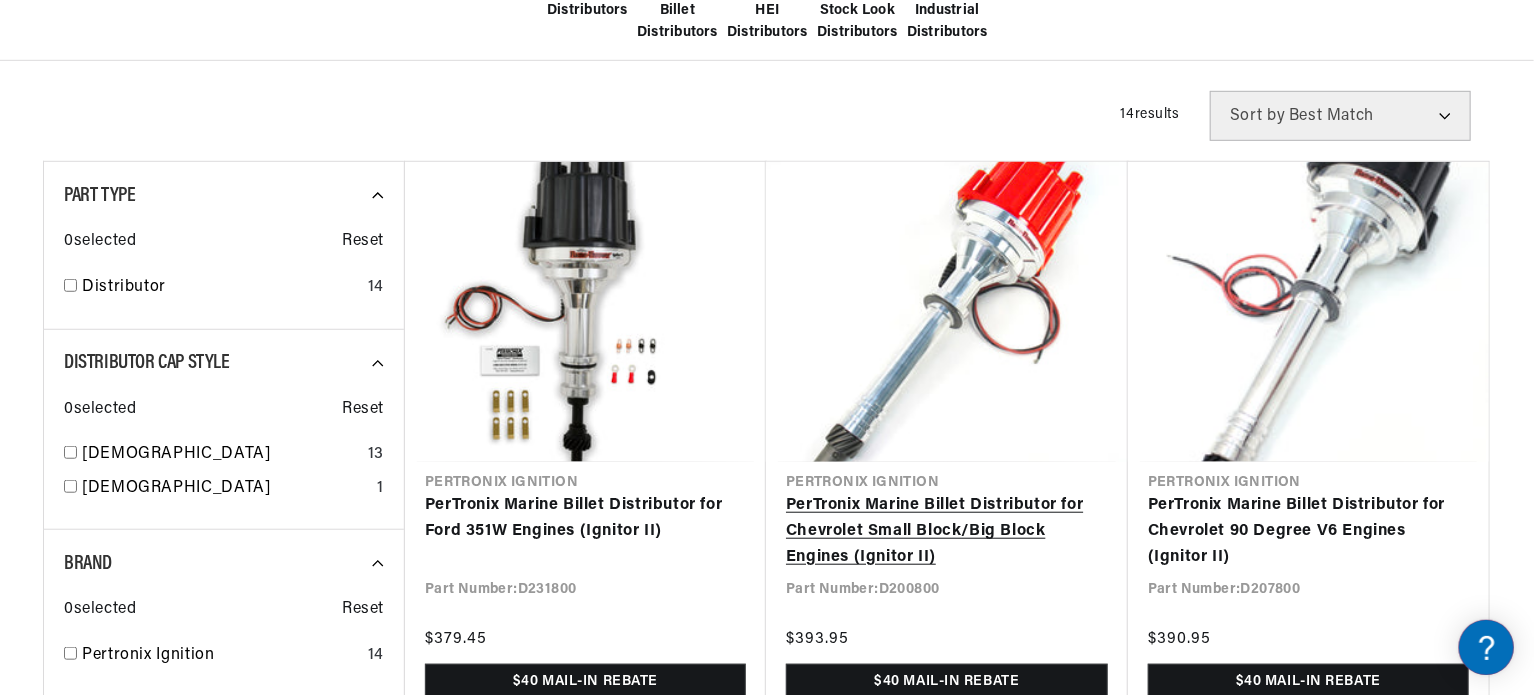 click on "PerTronix Marine Billet Distributor for Chevrolet Small Block/Big Block Engines (Ignitor II)" at bounding box center (947, 531) 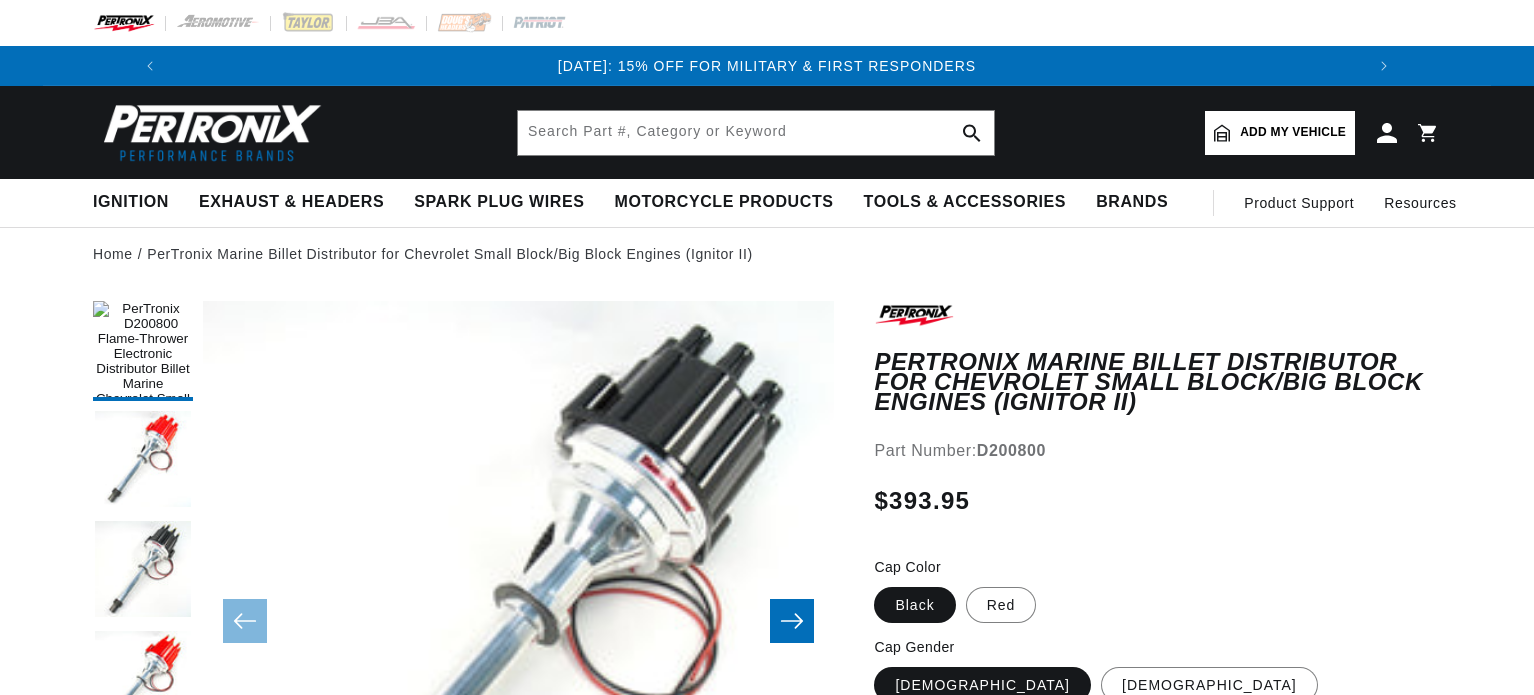 scroll, scrollTop: 0, scrollLeft: 0, axis: both 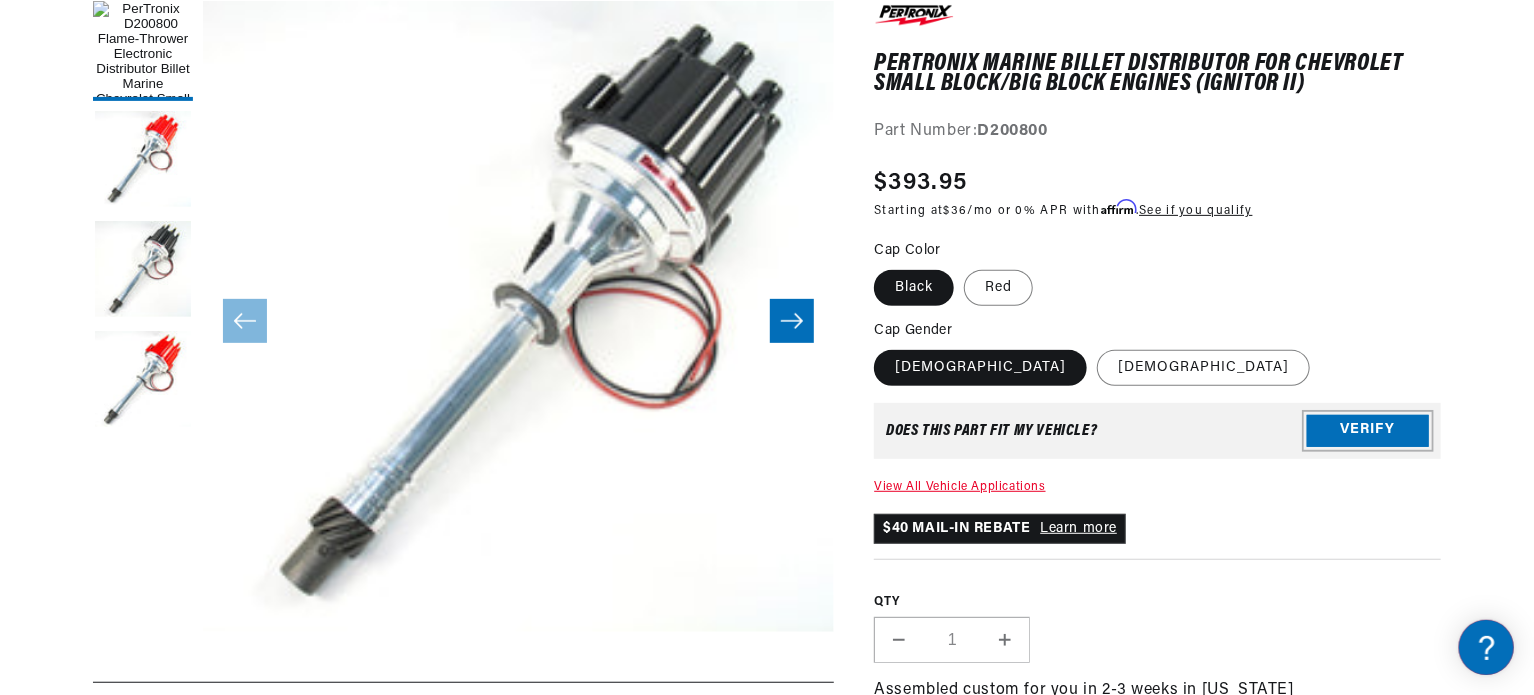 click on "Verify" at bounding box center (1368, 431) 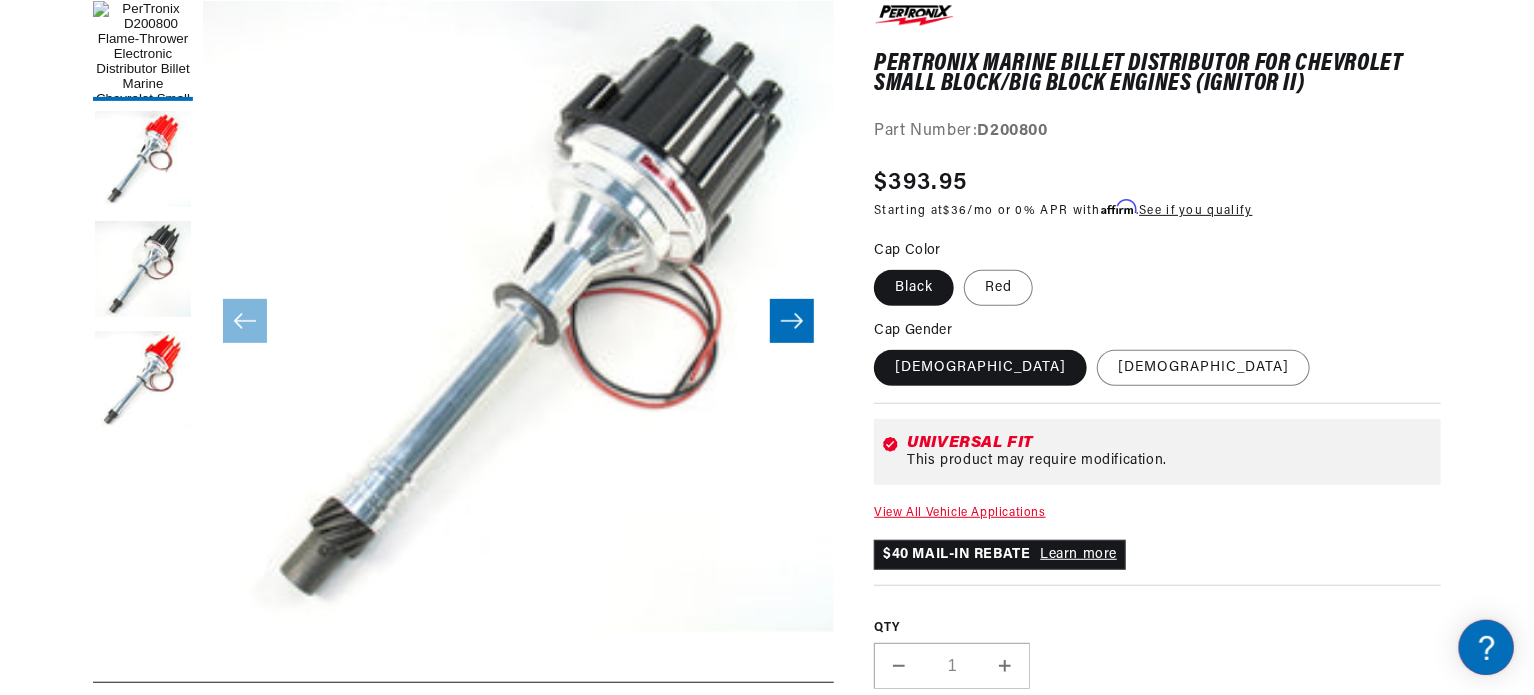 click on "View All Vehicle Applications" at bounding box center [959, 513] 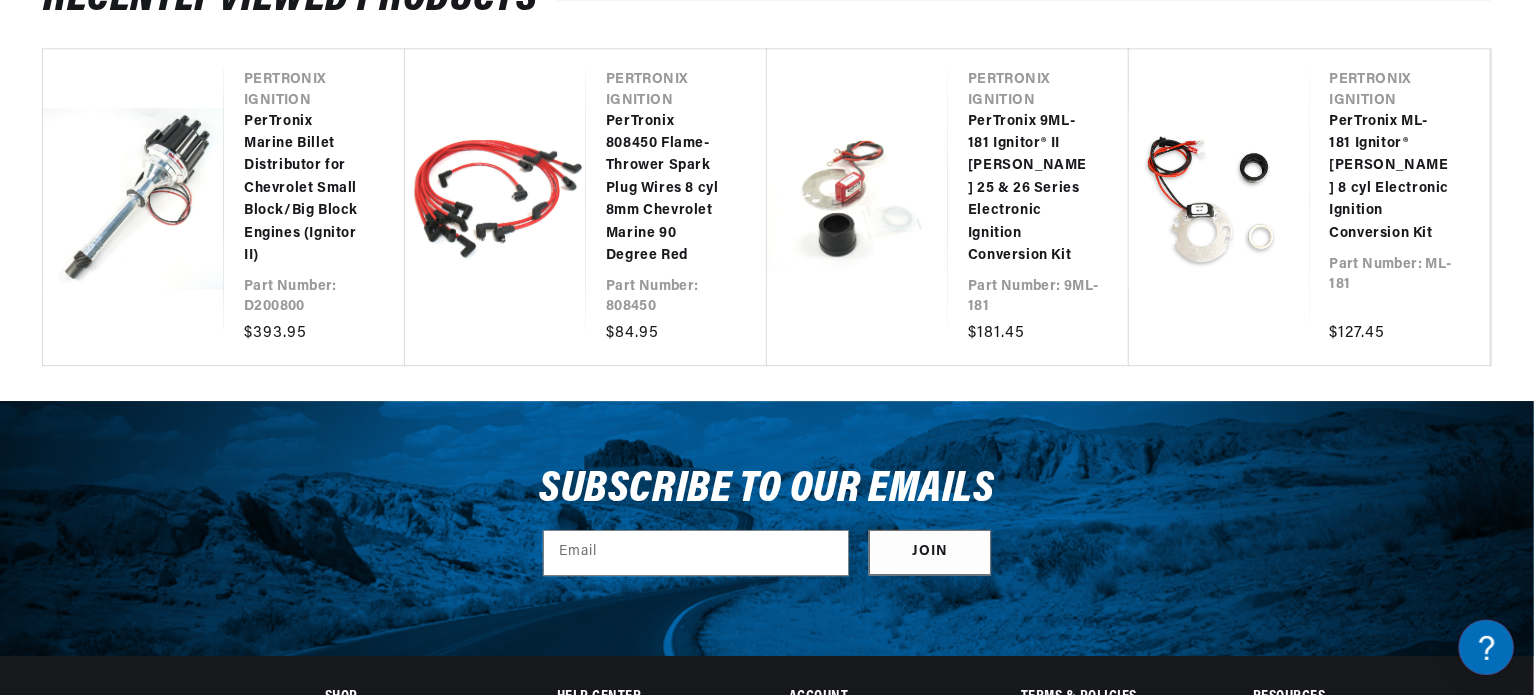 scroll, scrollTop: 2716, scrollLeft: 0, axis: vertical 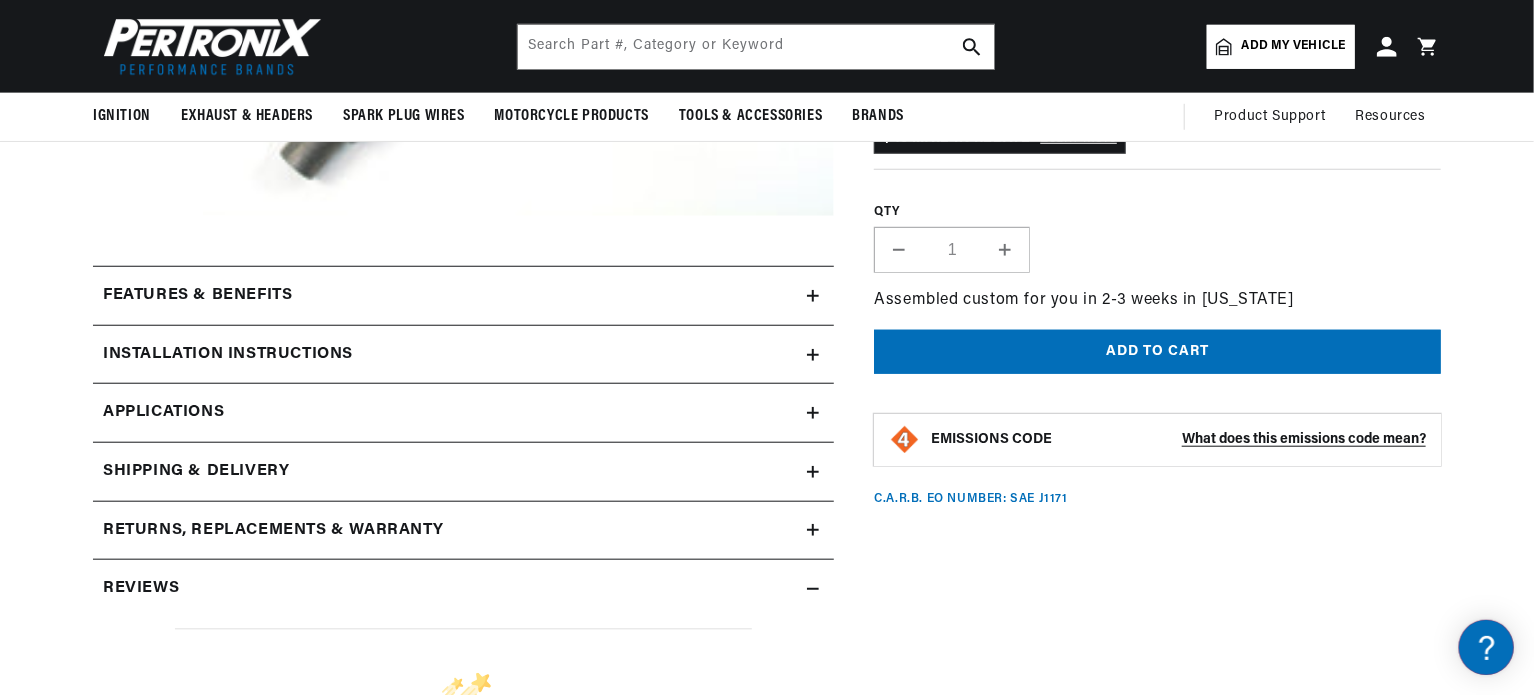 click on "Applications" at bounding box center (163, 413) 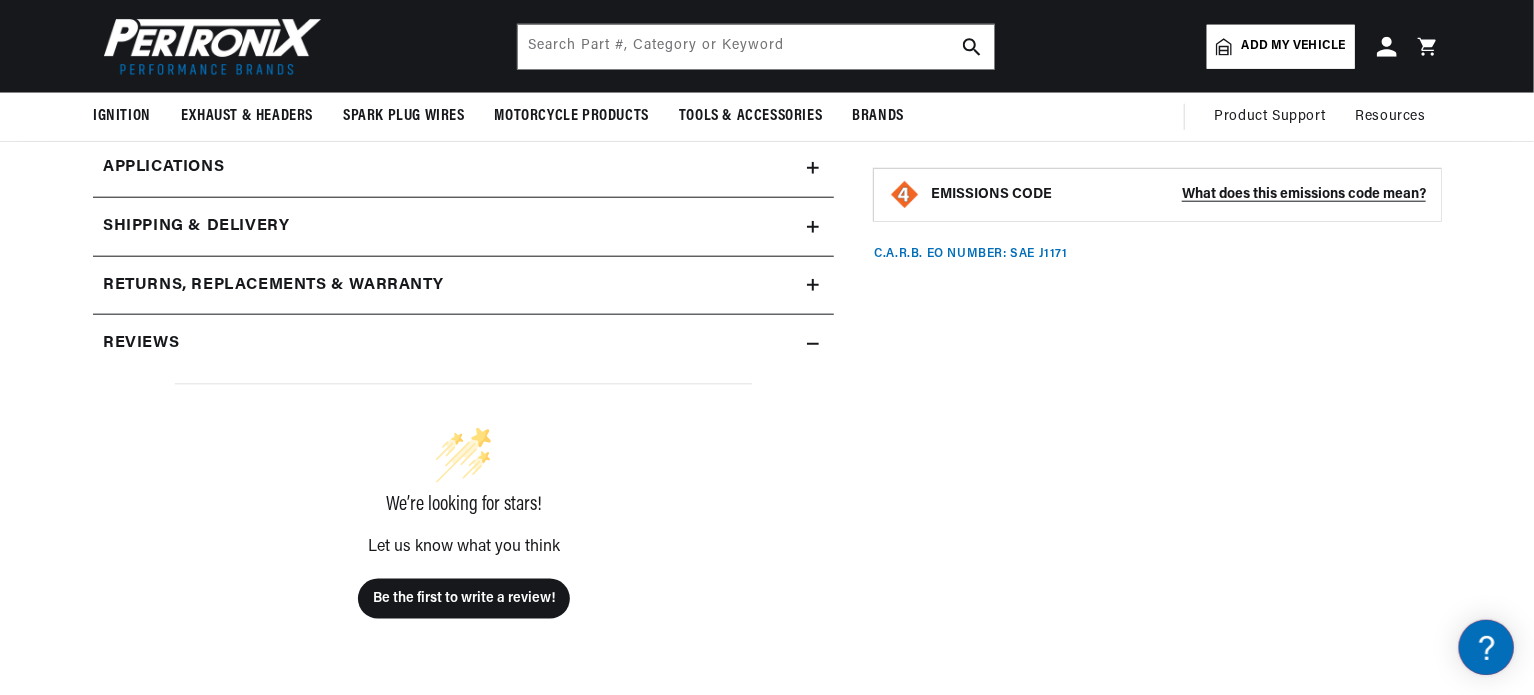 scroll, scrollTop: 916, scrollLeft: 0, axis: vertical 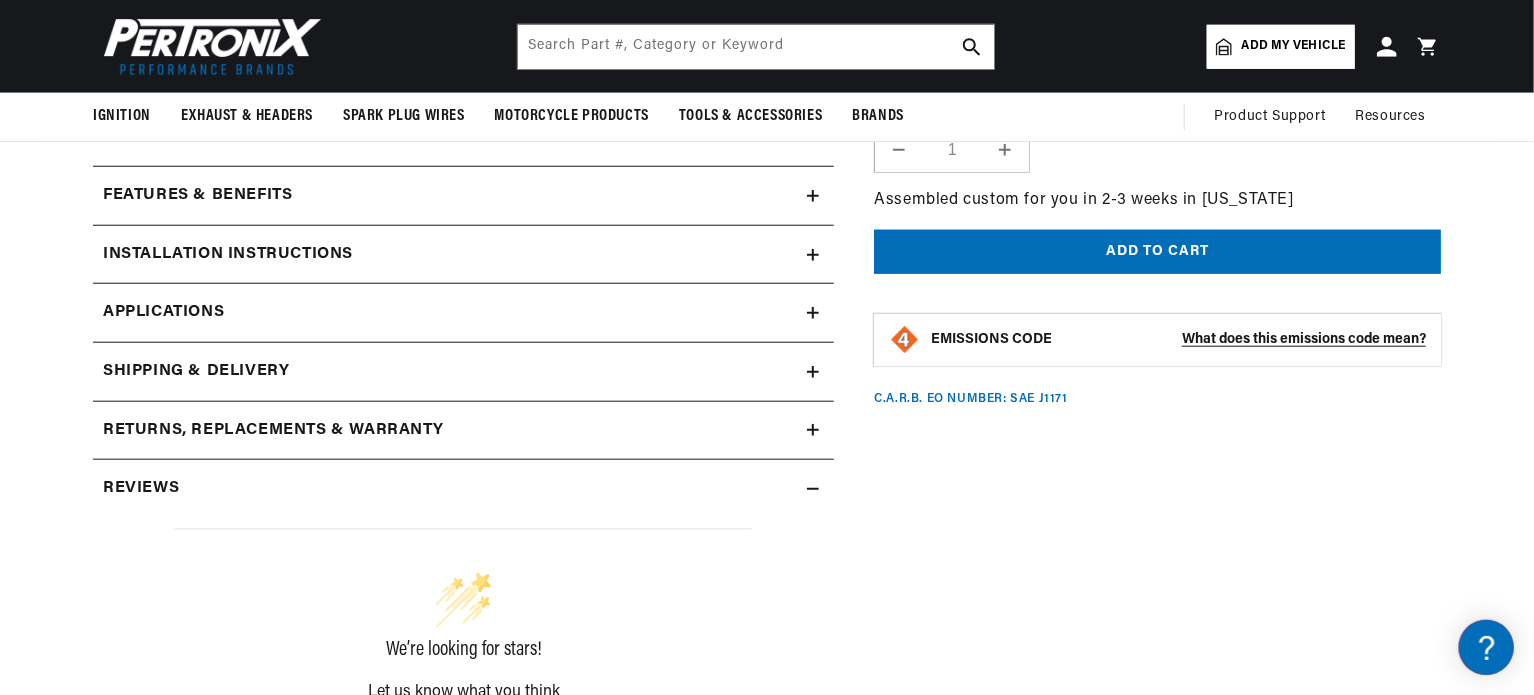 click on "Features & Benefits" at bounding box center (197, 196) 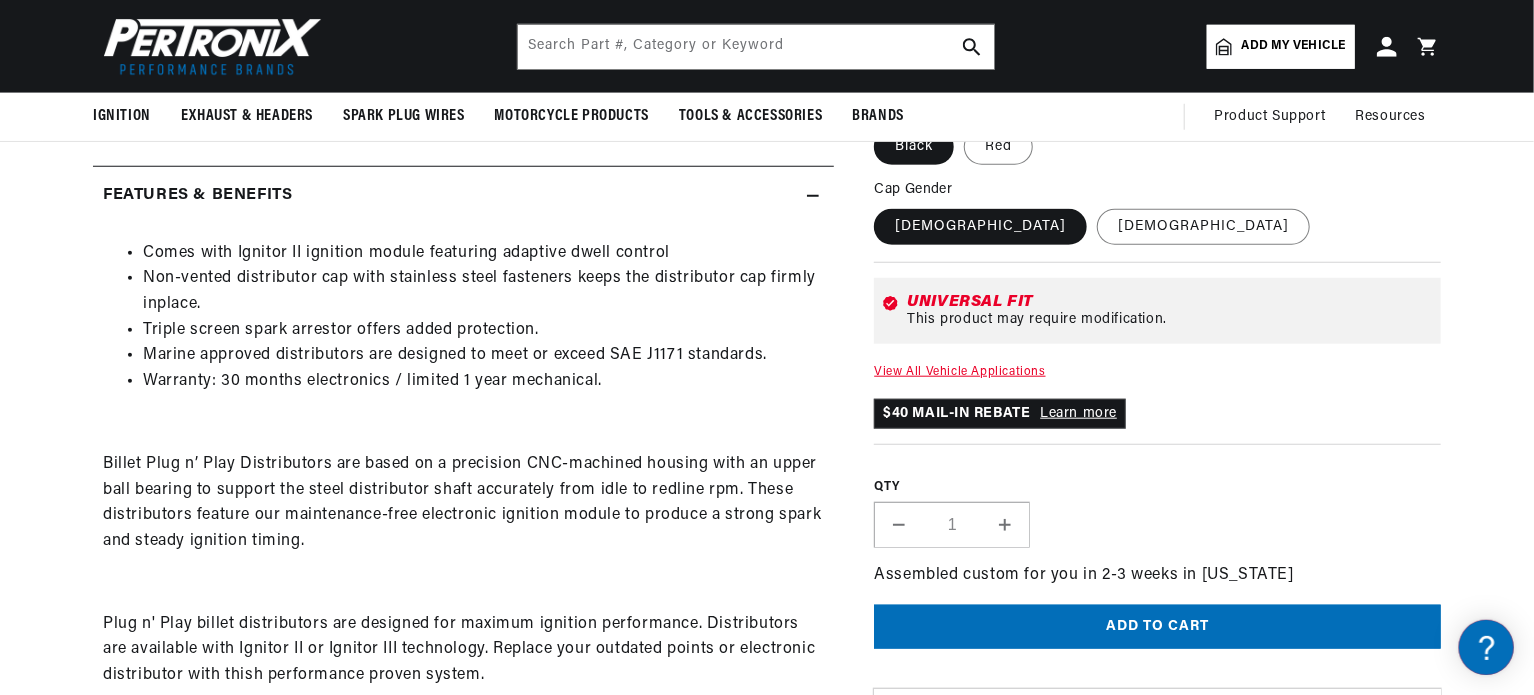 scroll, scrollTop: 0, scrollLeft: 80, axis: horizontal 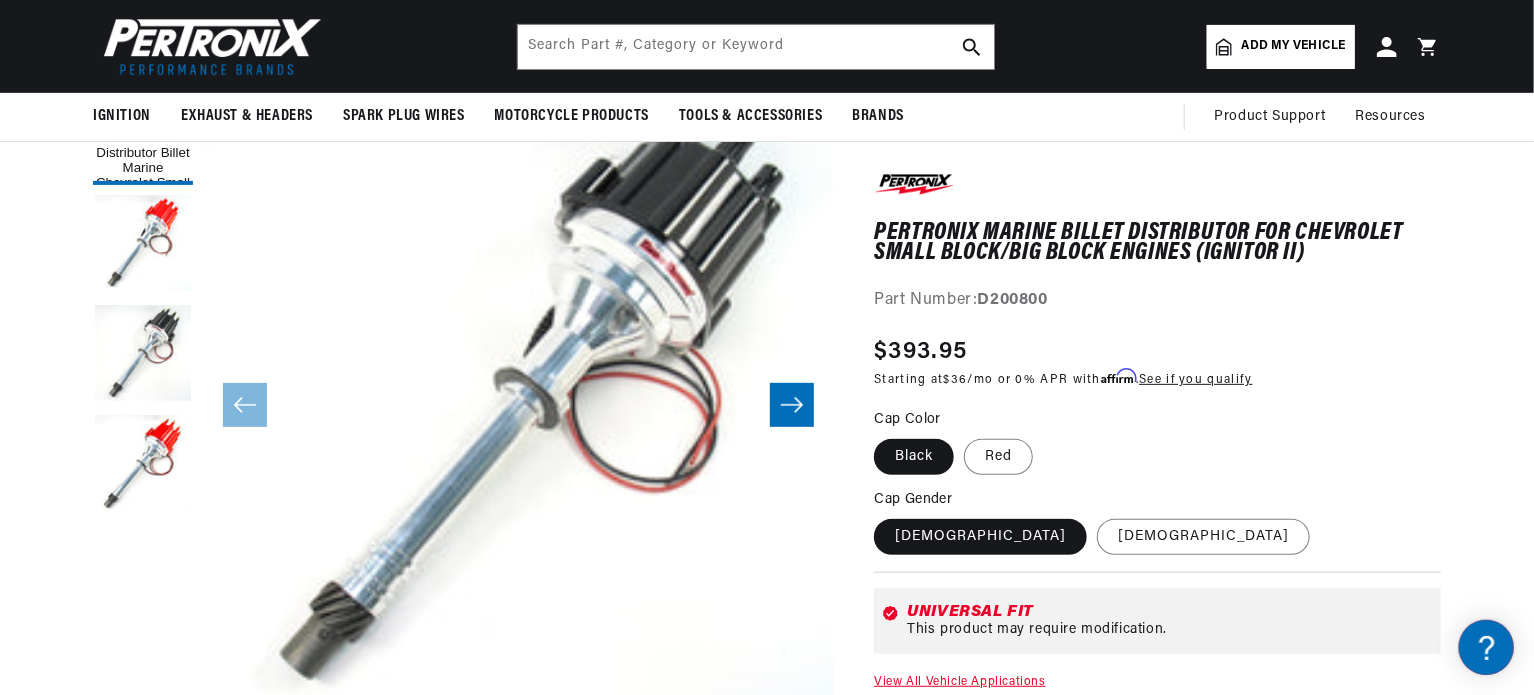 click 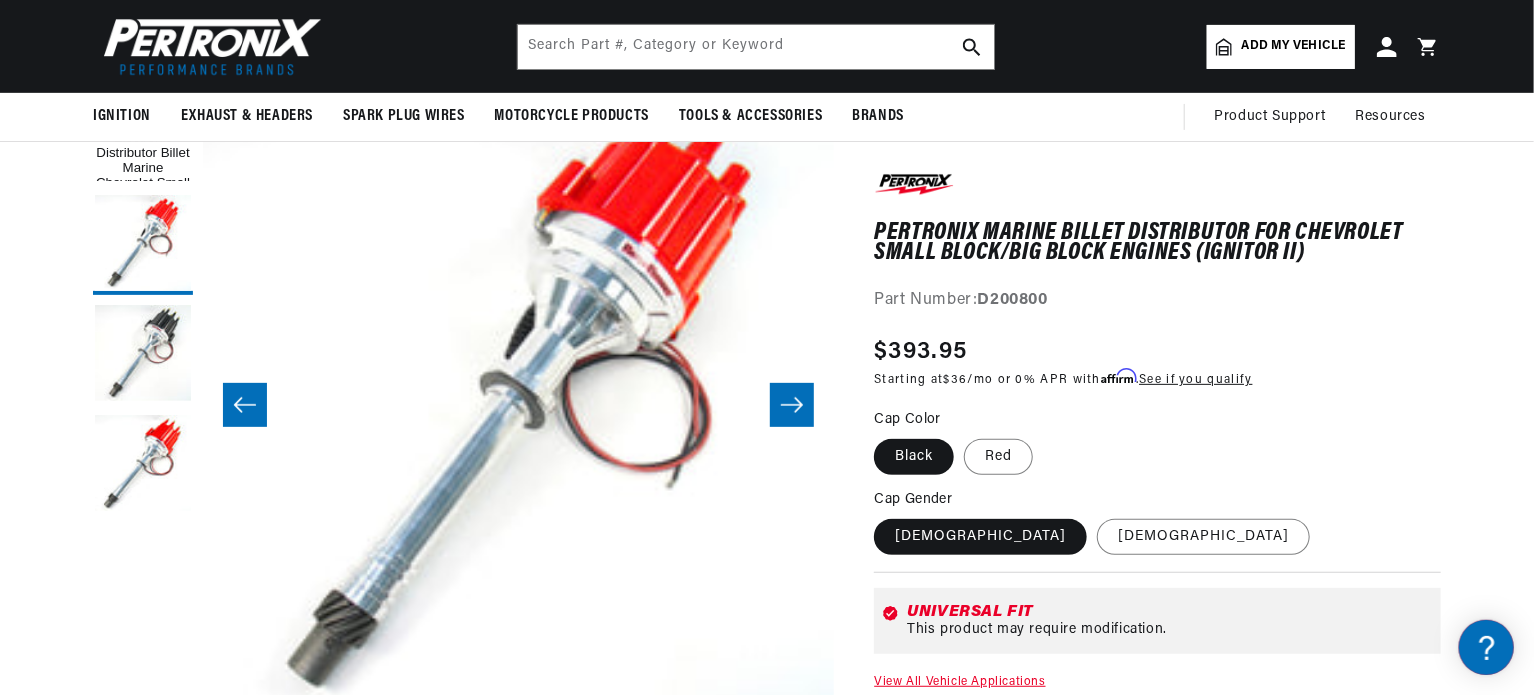 click 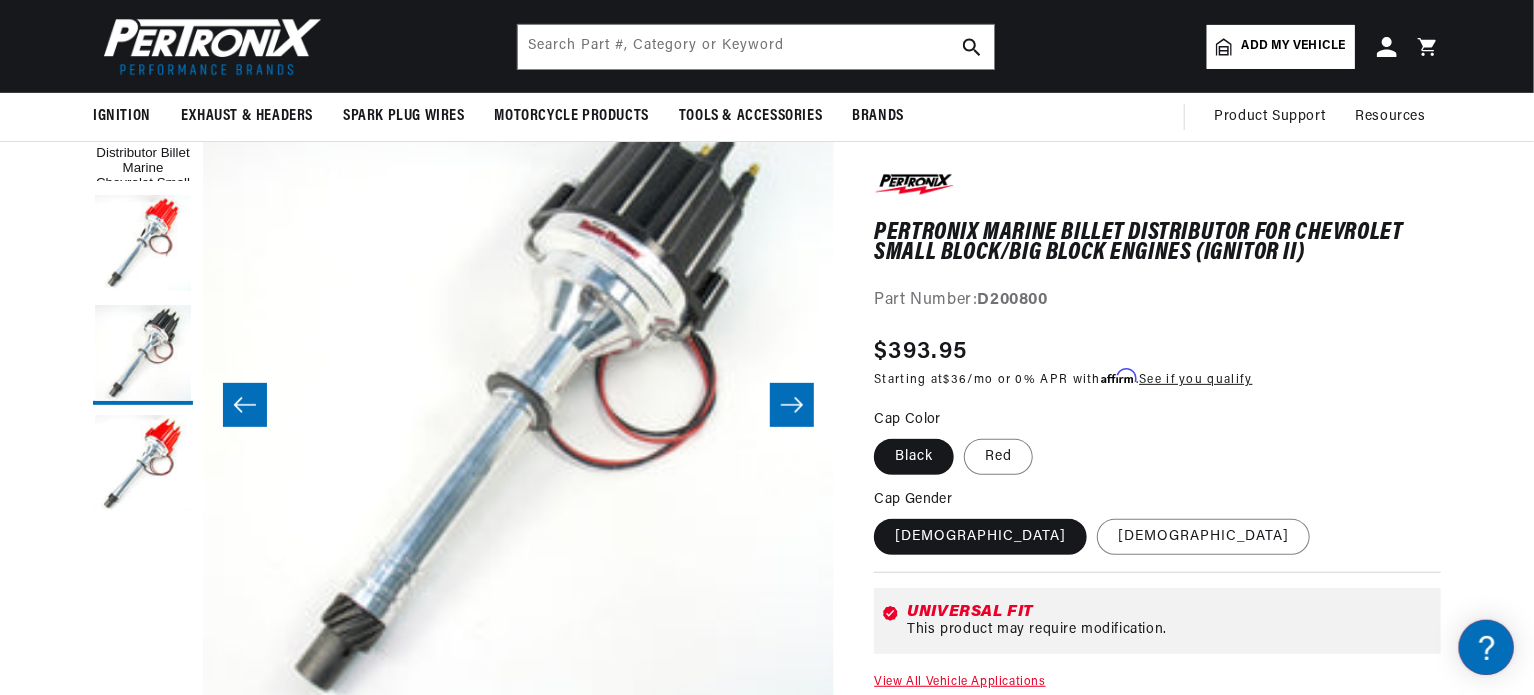 click 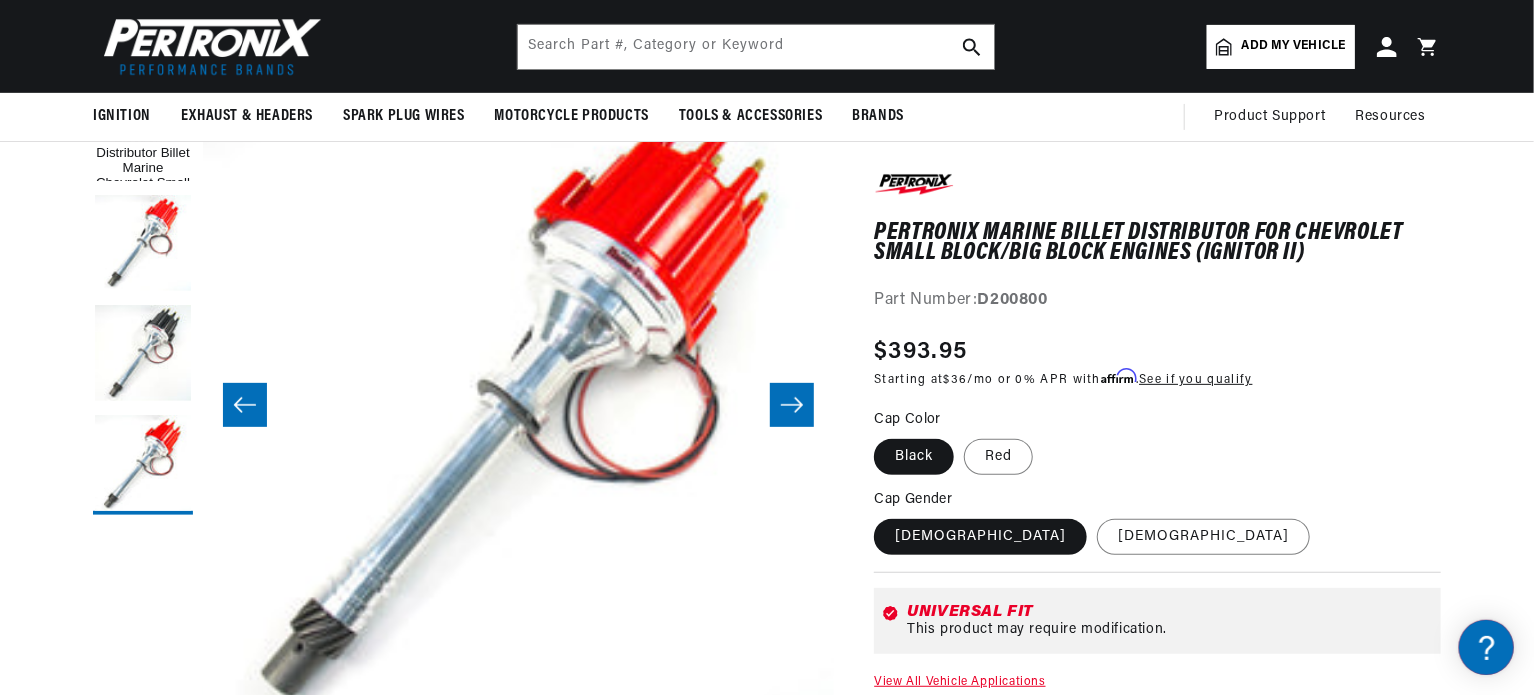 click 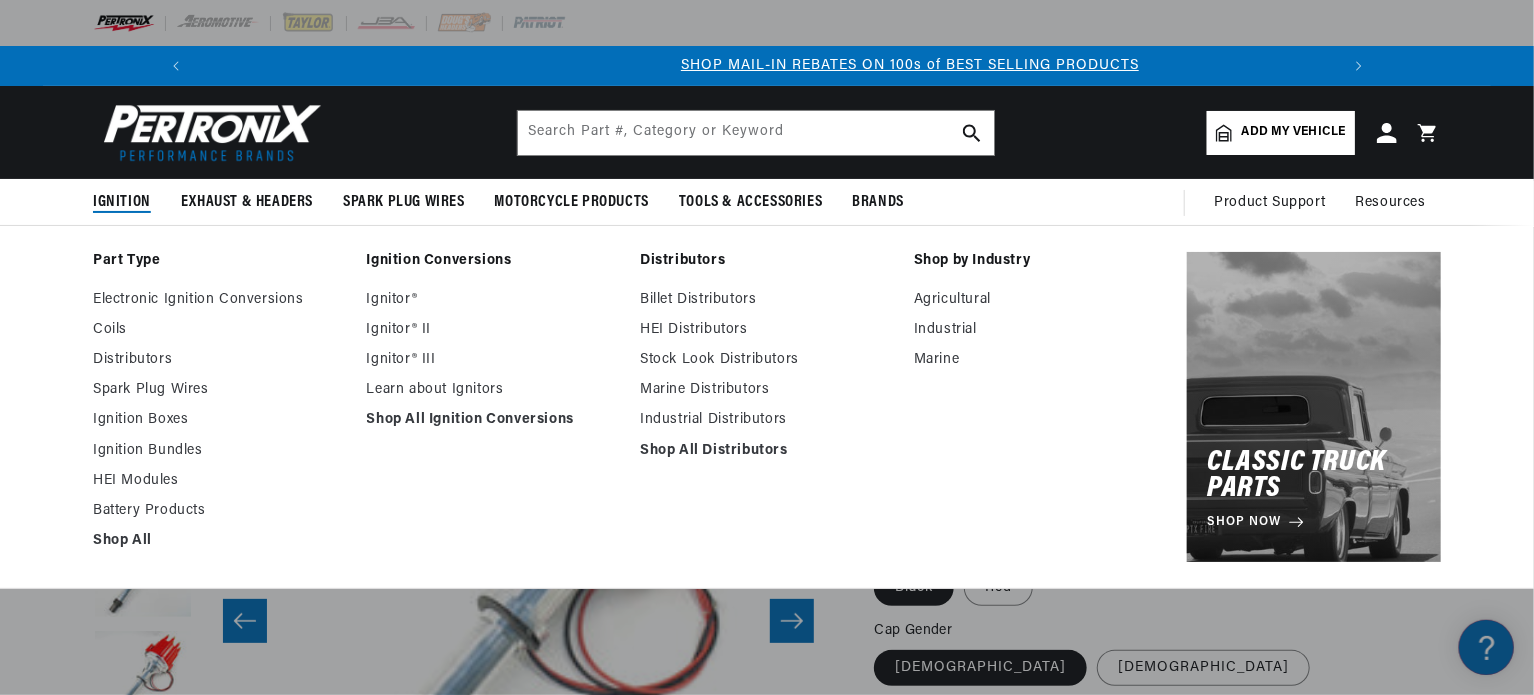 scroll, scrollTop: 0, scrollLeft: 1180, axis: horizontal 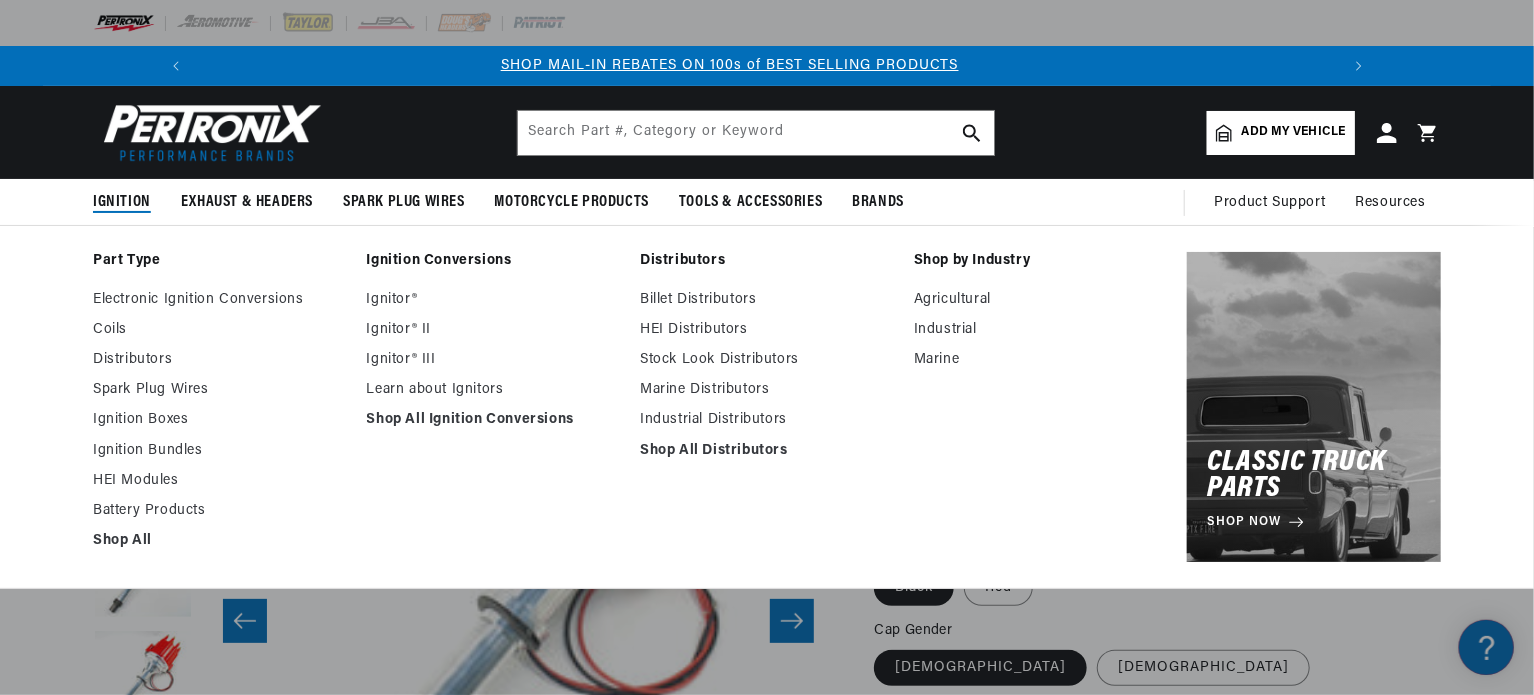 click on "Electronic Ignition Conversions
Coils
Distributors
Spark Plug Wires
Ignition Boxes
Ignition Bundles" at bounding box center (220, 421) 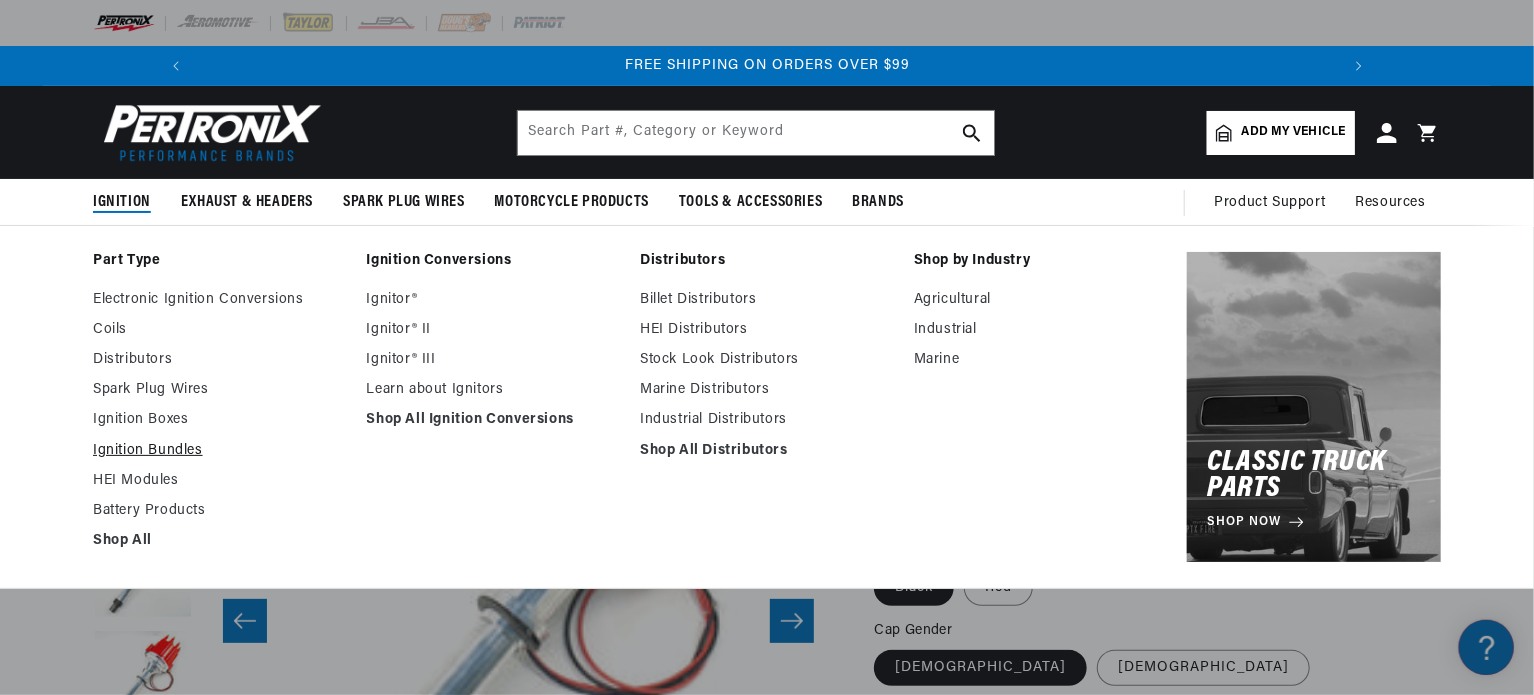 scroll, scrollTop: 0, scrollLeft: 2362, axis: horizontal 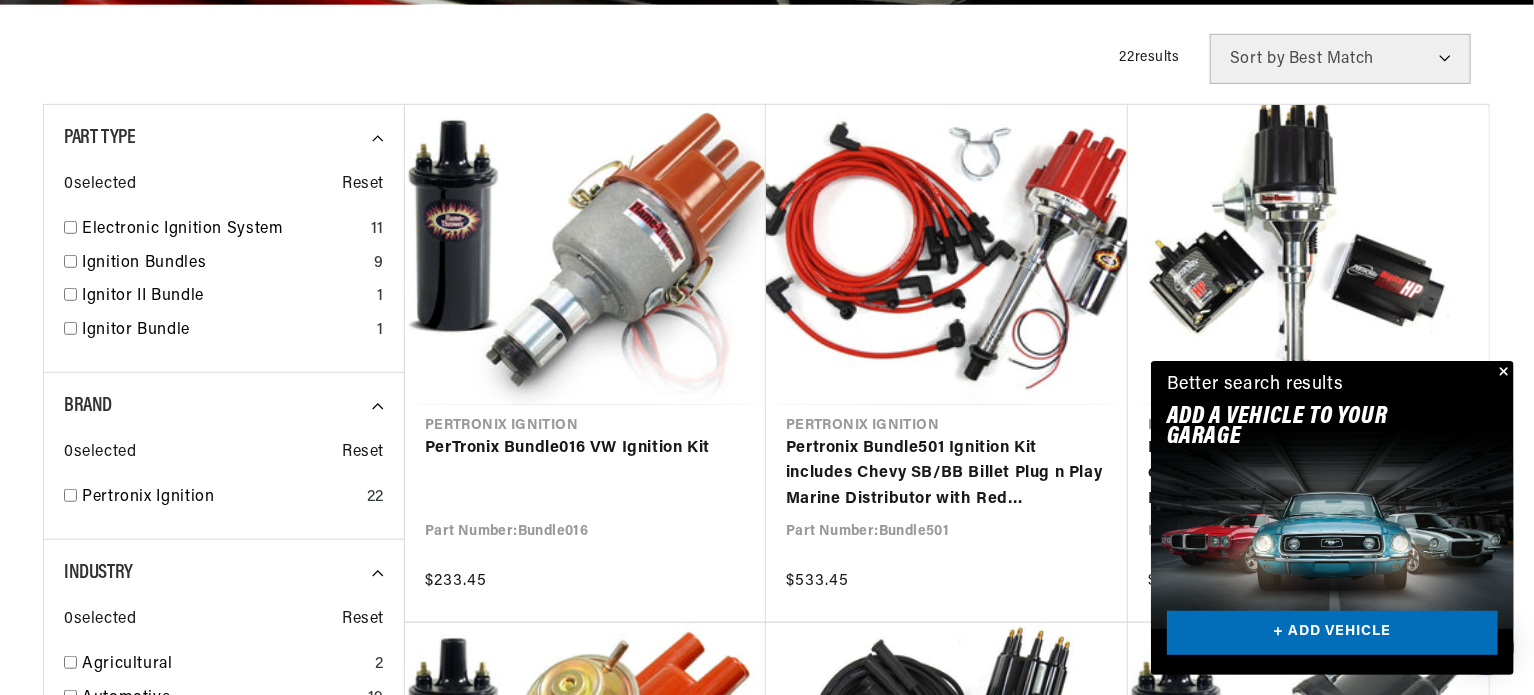 click at bounding box center [1502, 373] 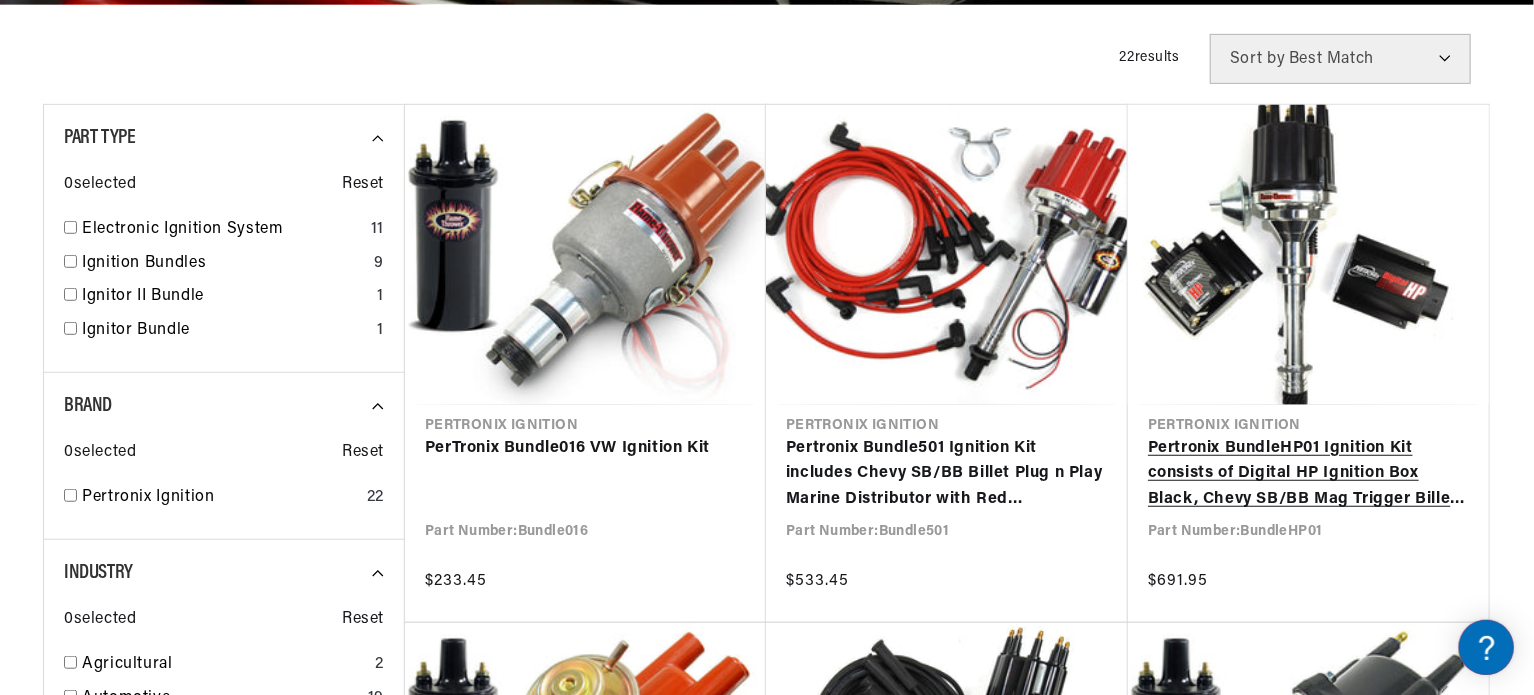 scroll, scrollTop: 0, scrollLeft: 1180, axis: horizontal 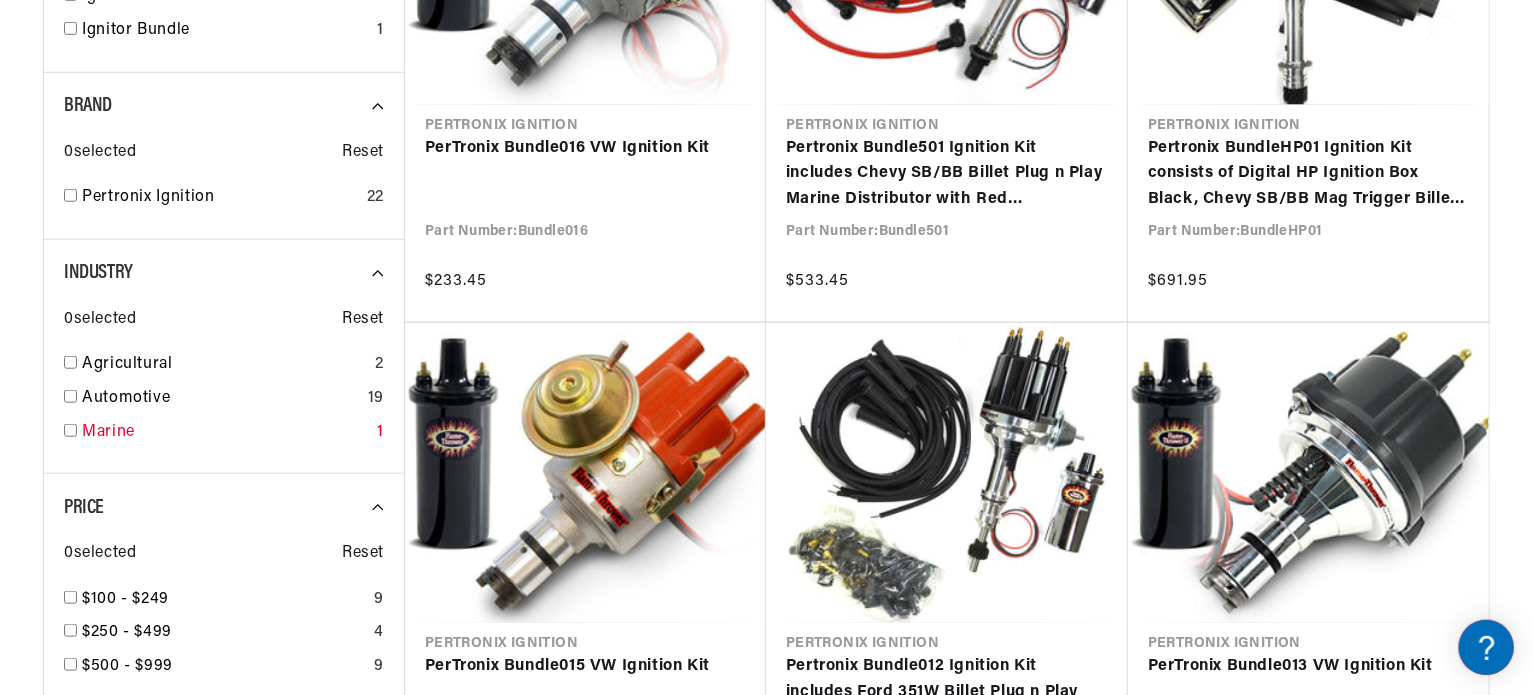 click on "Marine" at bounding box center [225, 433] 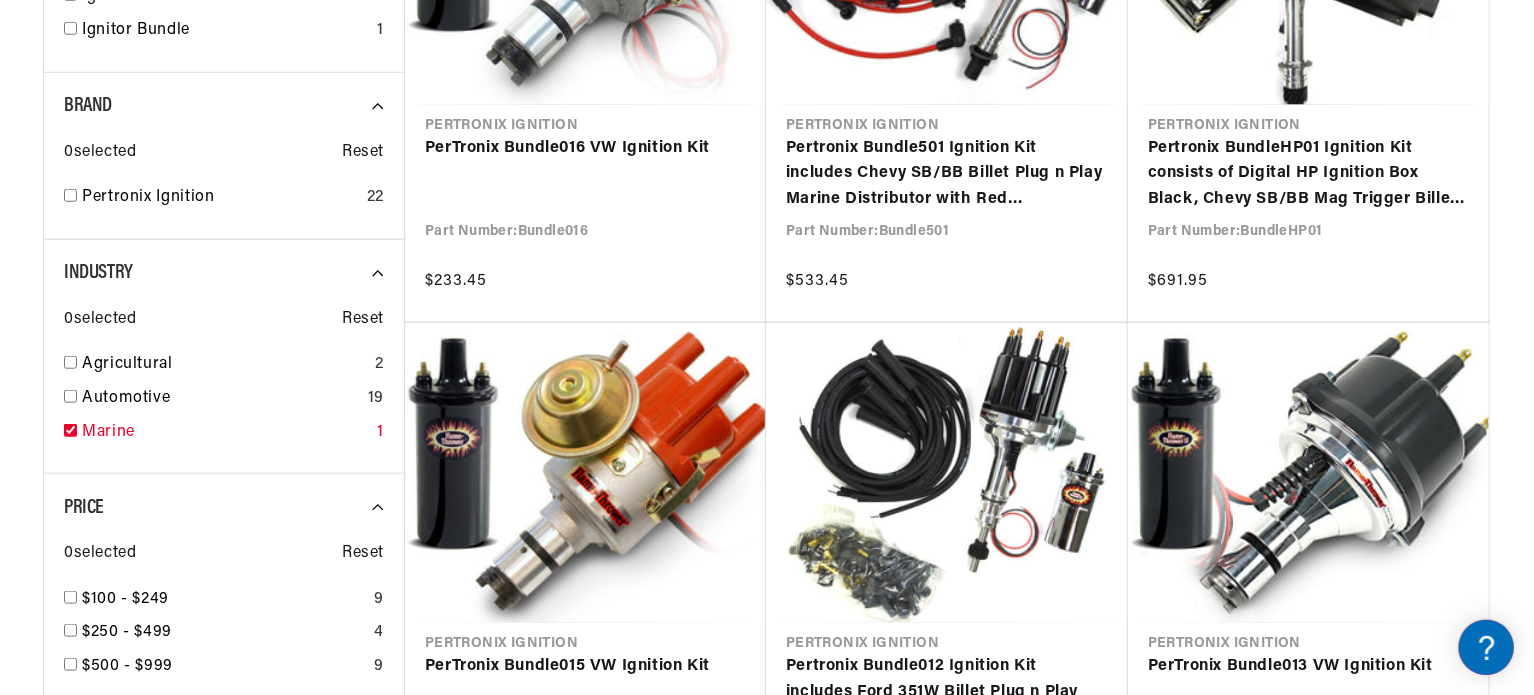 checkbox on "true" 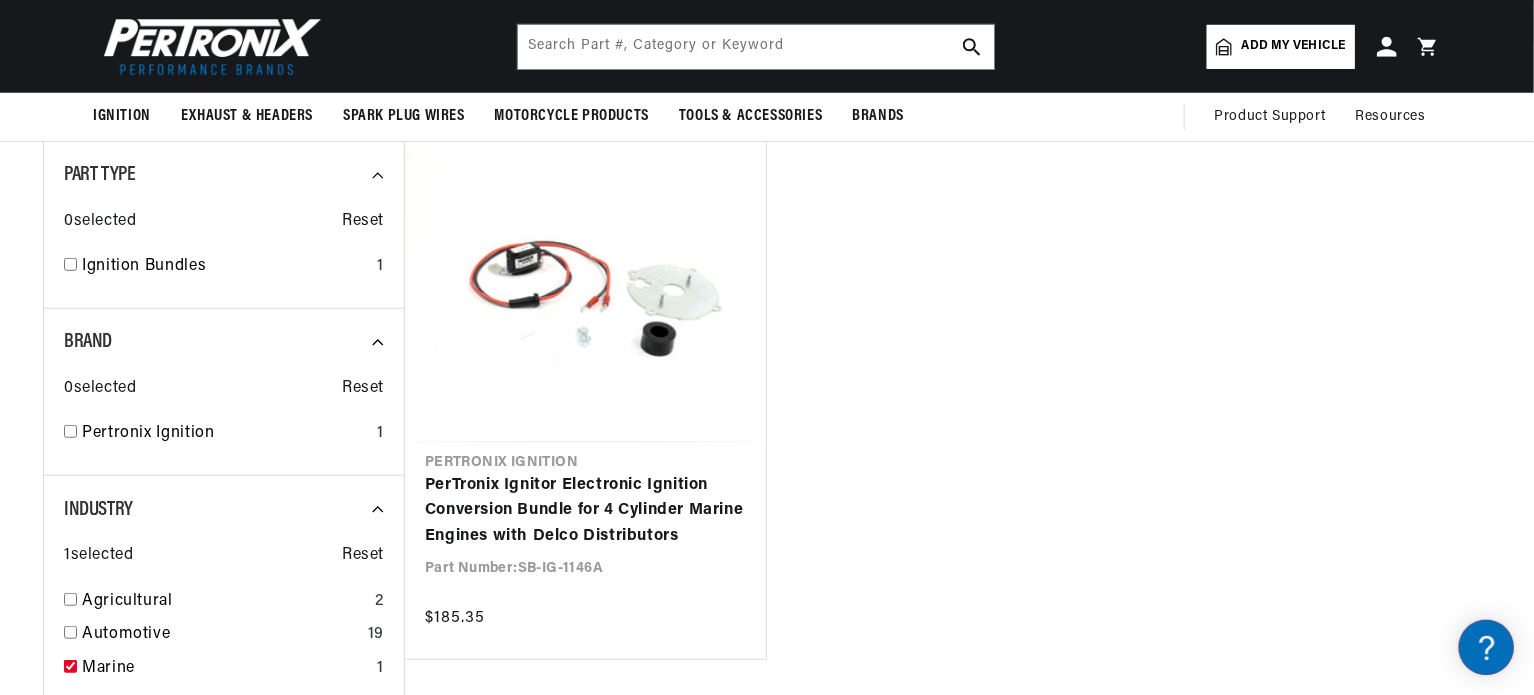 scroll, scrollTop: 400, scrollLeft: 0, axis: vertical 